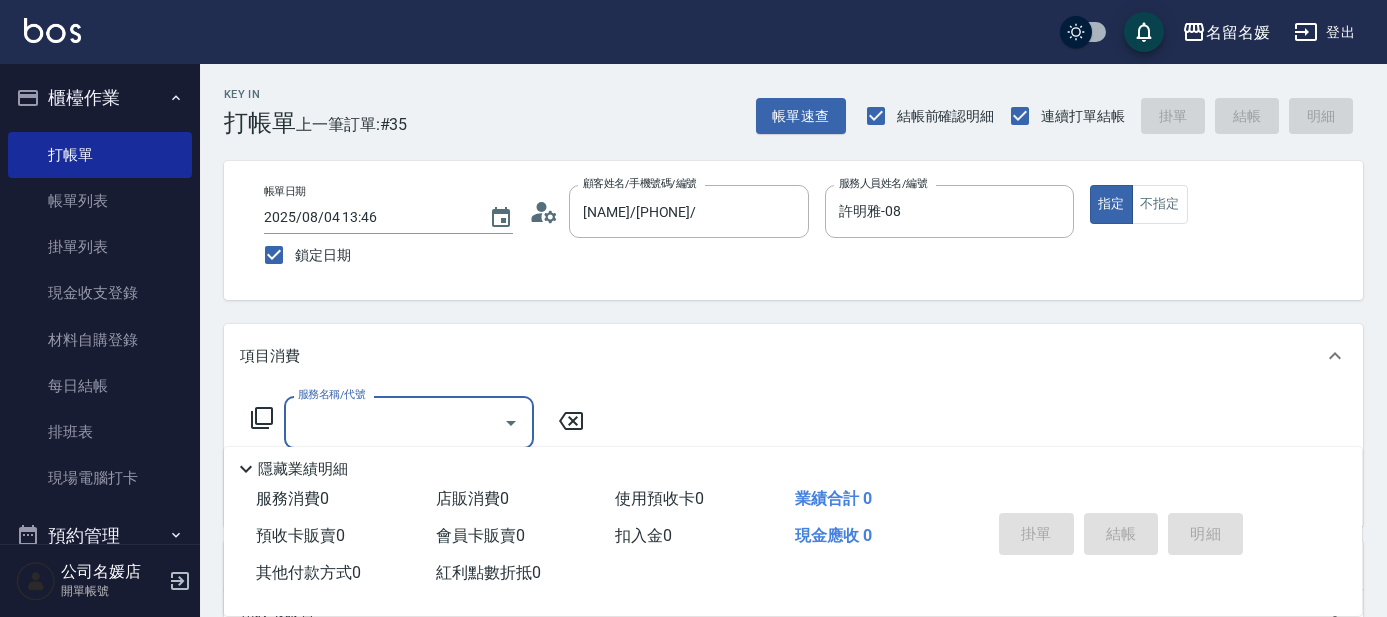 scroll, scrollTop: 0, scrollLeft: 0, axis: both 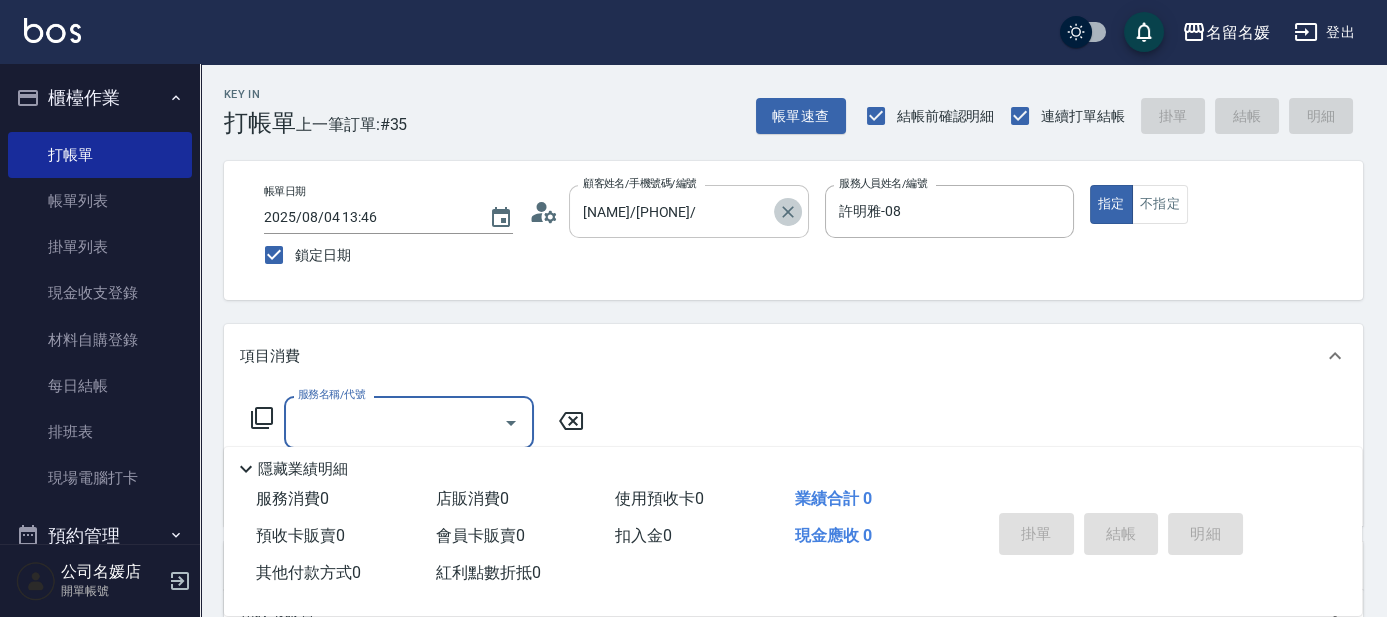 click 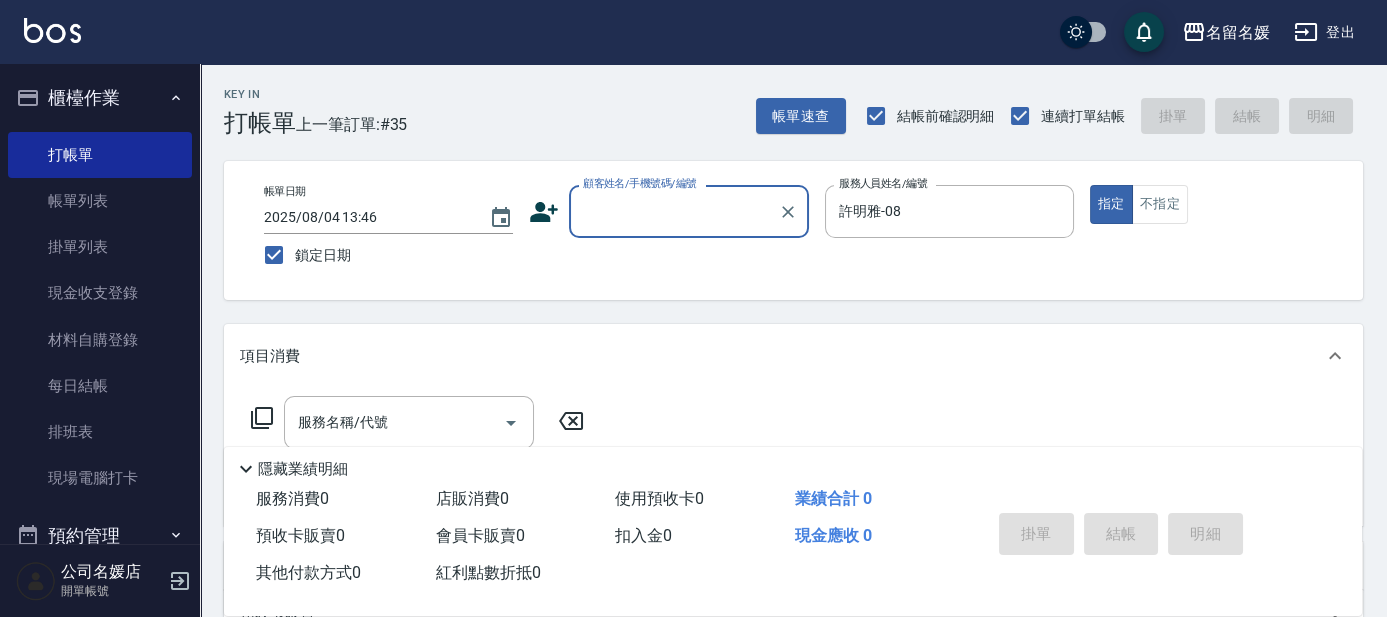click on "顧客姓名/手機號碼/編號" at bounding box center [674, 211] 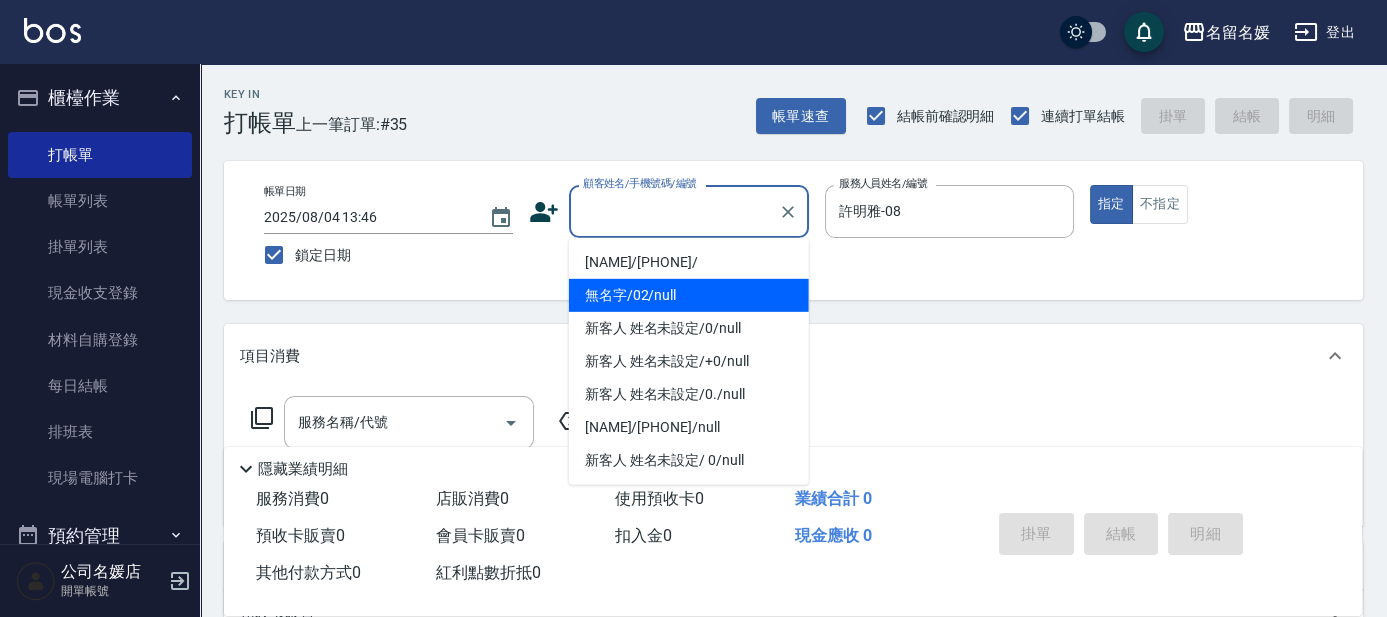 click on "無名字/02/null" at bounding box center (689, 295) 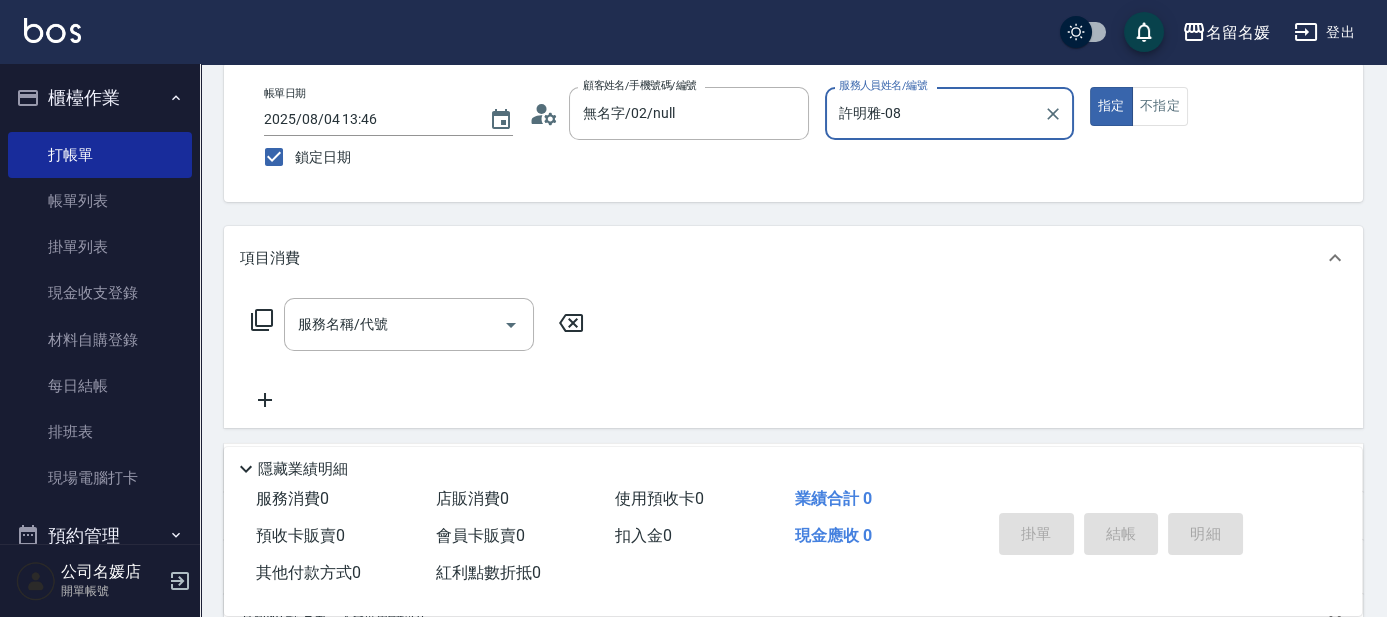 scroll, scrollTop: 272, scrollLeft: 0, axis: vertical 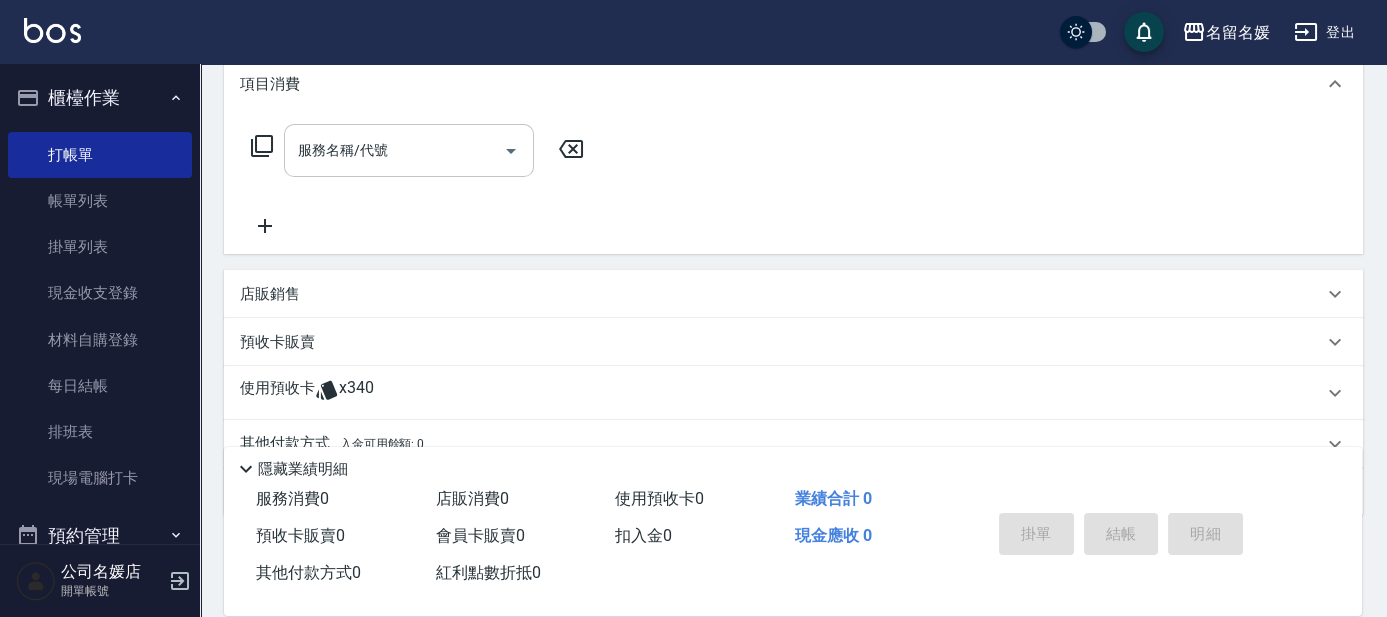 click on "服務名稱/代號" at bounding box center (409, 150) 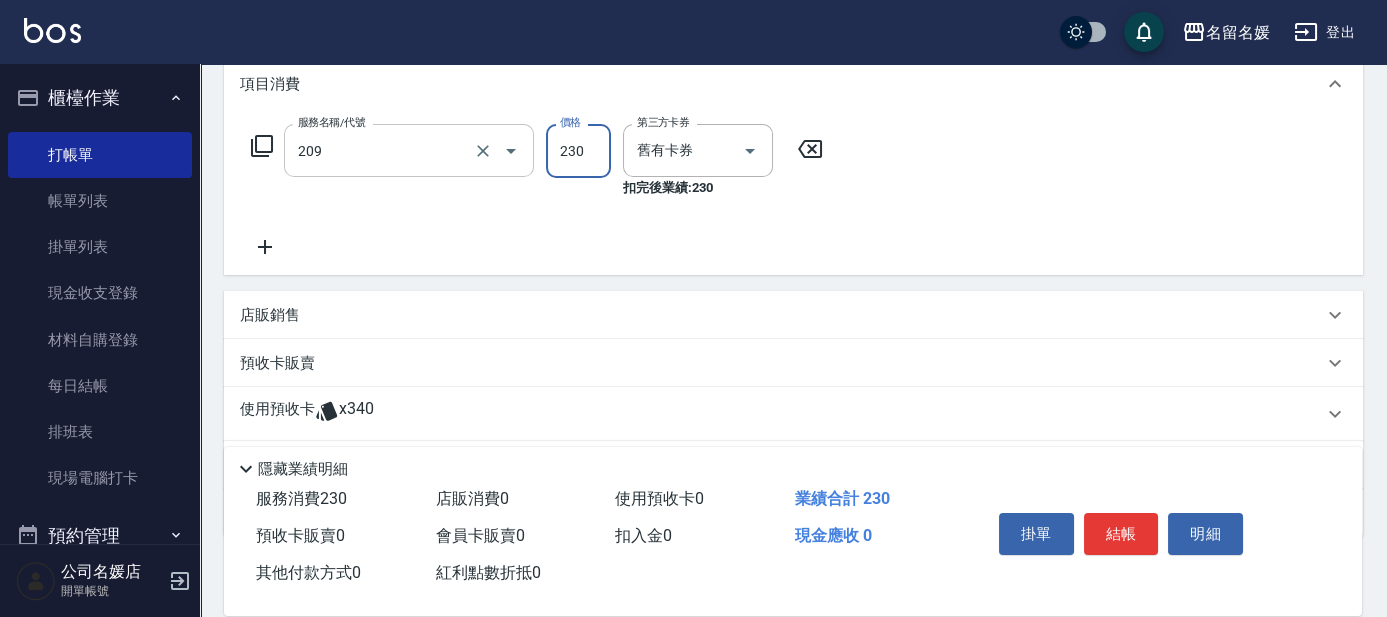 type on "洗髮券-(卡)230(209)" 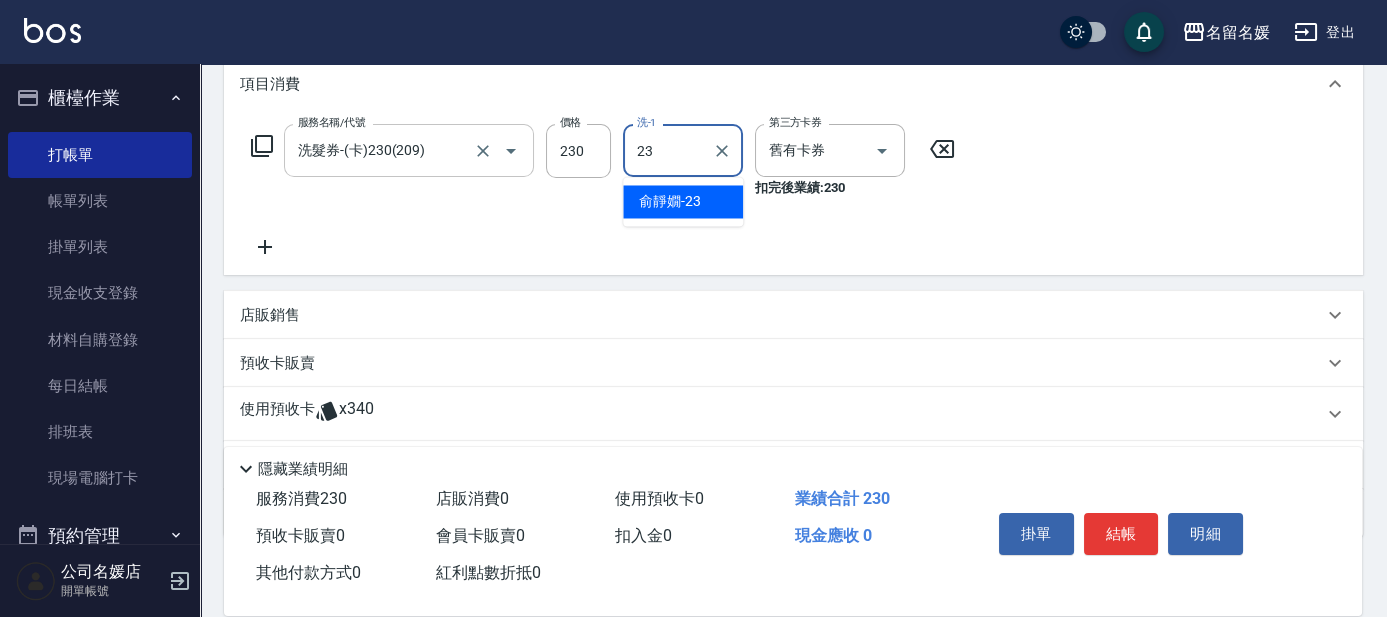 type on "俞靜嫺-23" 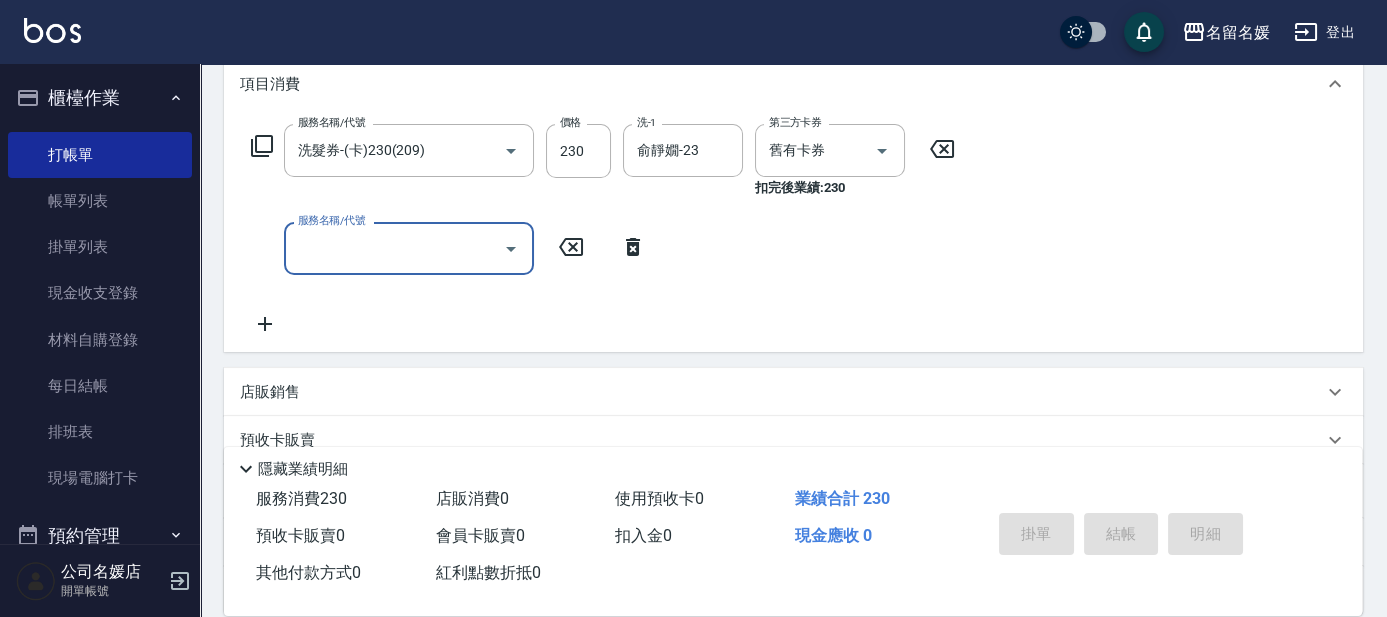 type 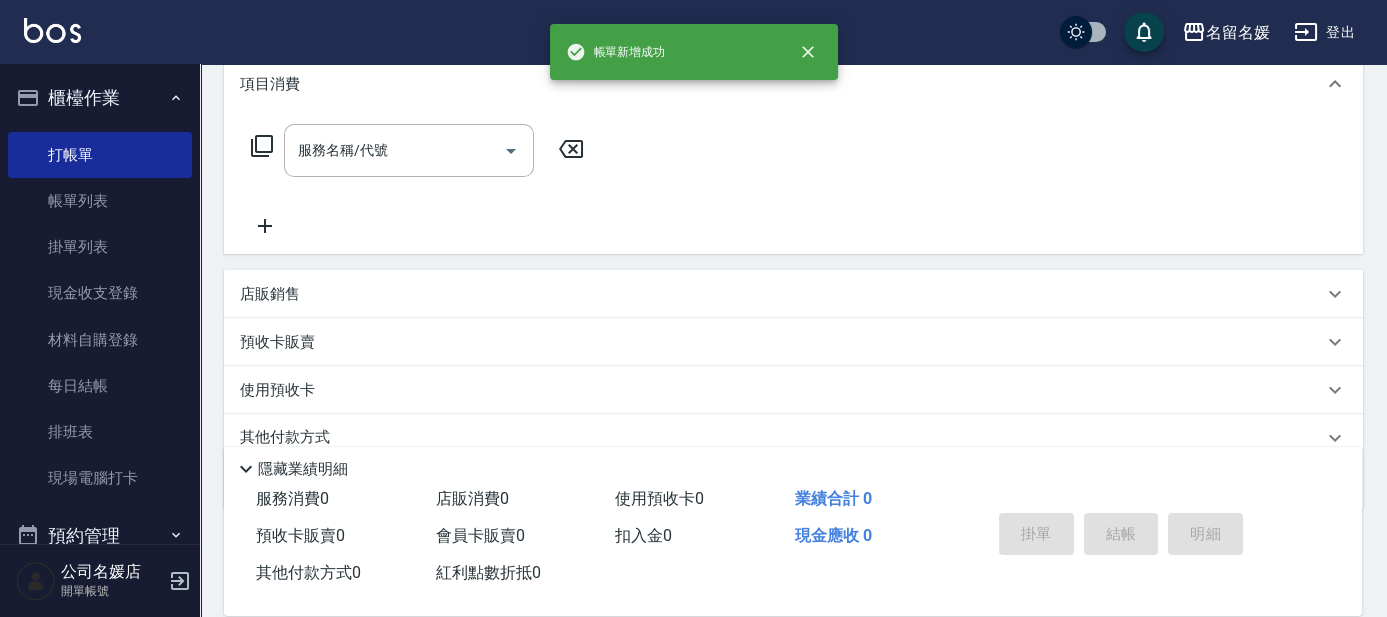 scroll, scrollTop: 0, scrollLeft: 0, axis: both 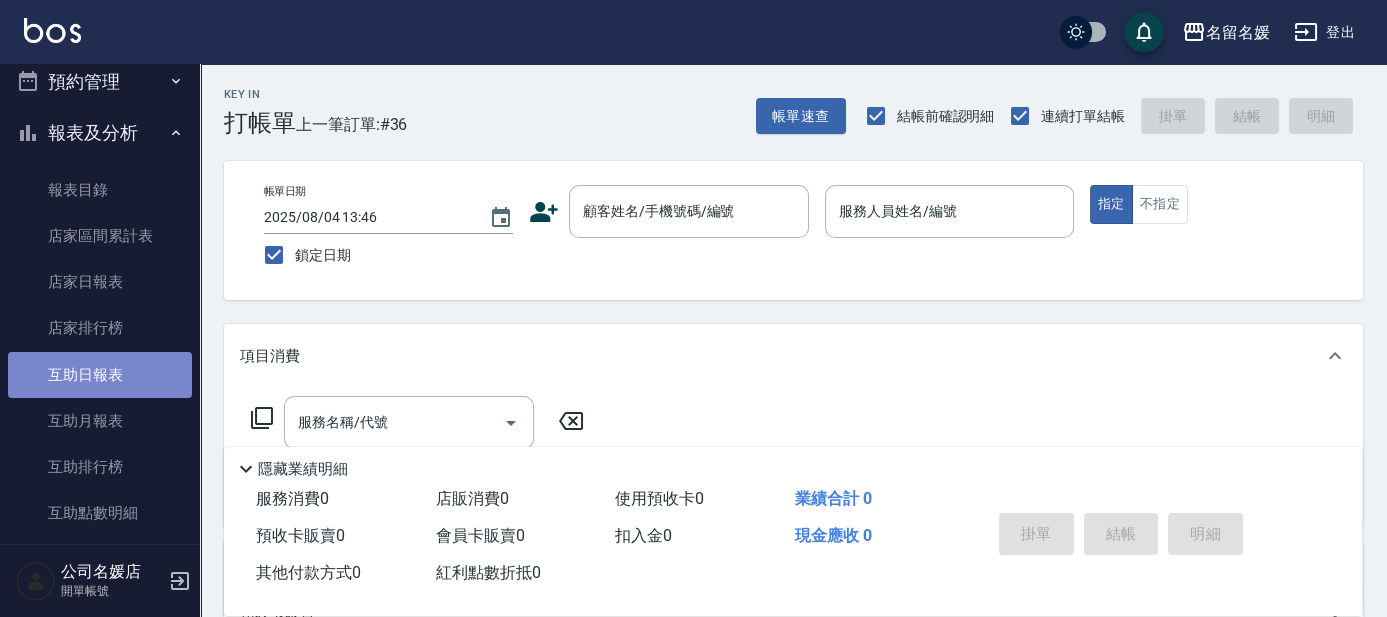 click on "互助日報表" at bounding box center [100, 375] 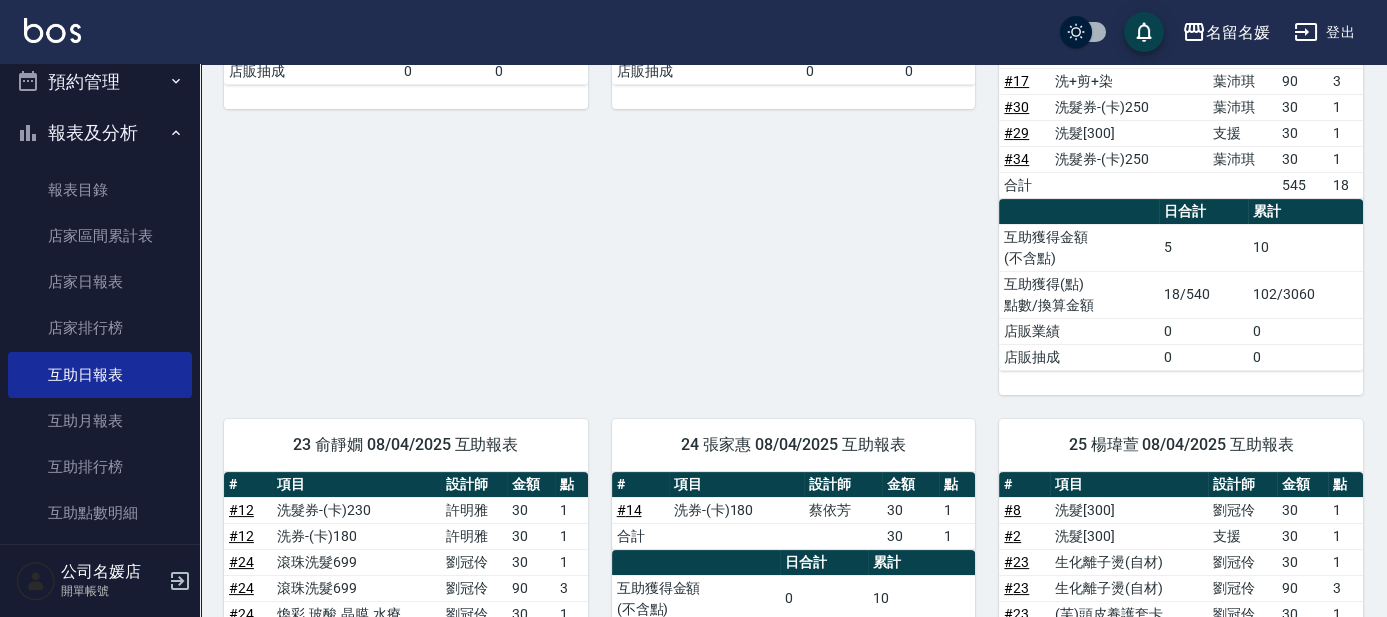 scroll, scrollTop: 1000, scrollLeft: 0, axis: vertical 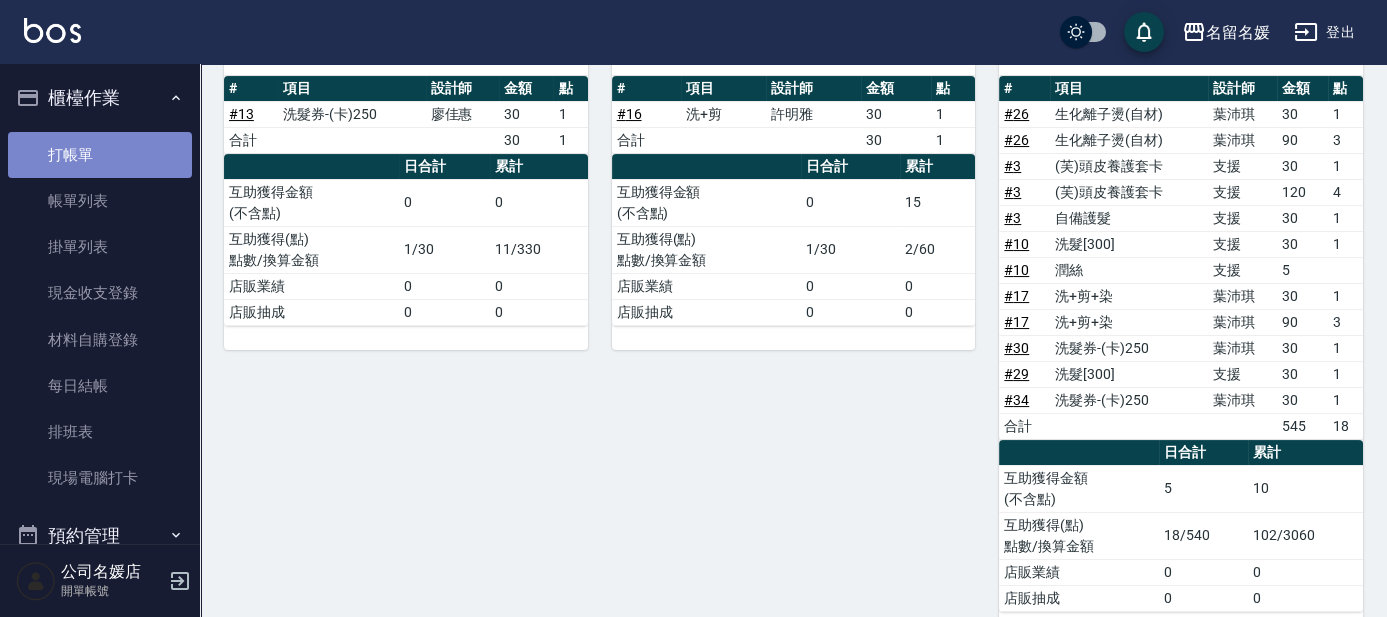 click on "打帳單" at bounding box center [100, 155] 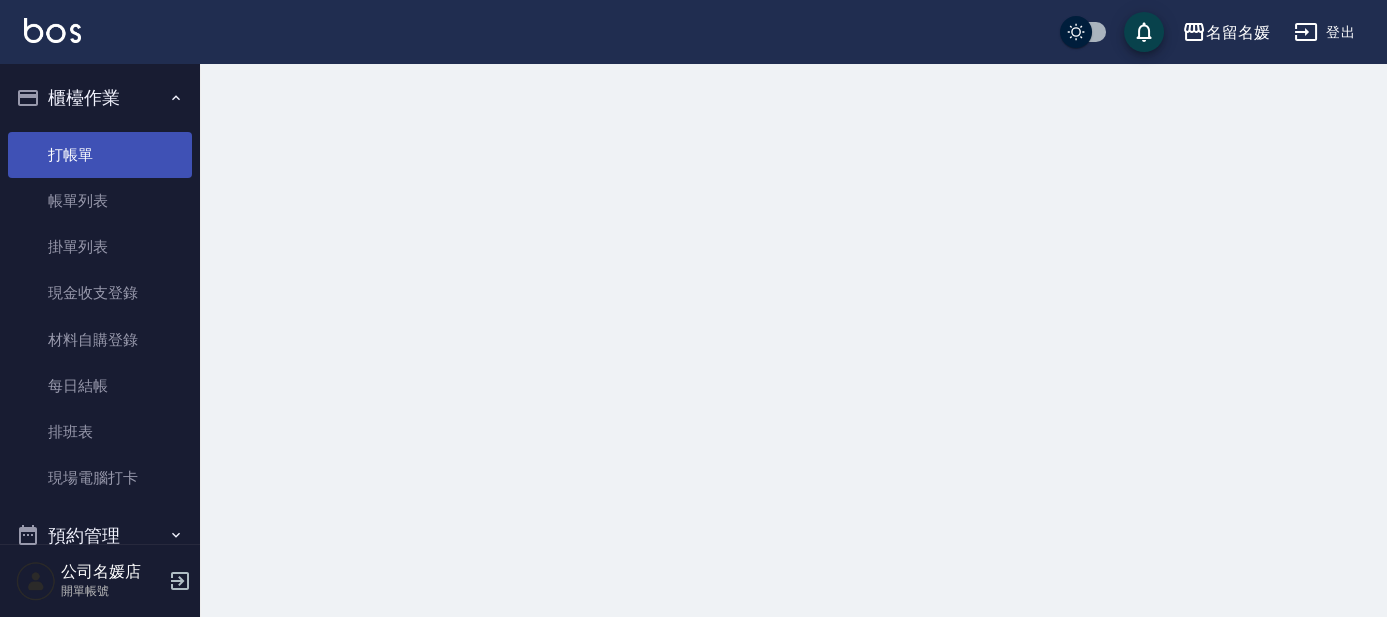 scroll, scrollTop: 0, scrollLeft: 0, axis: both 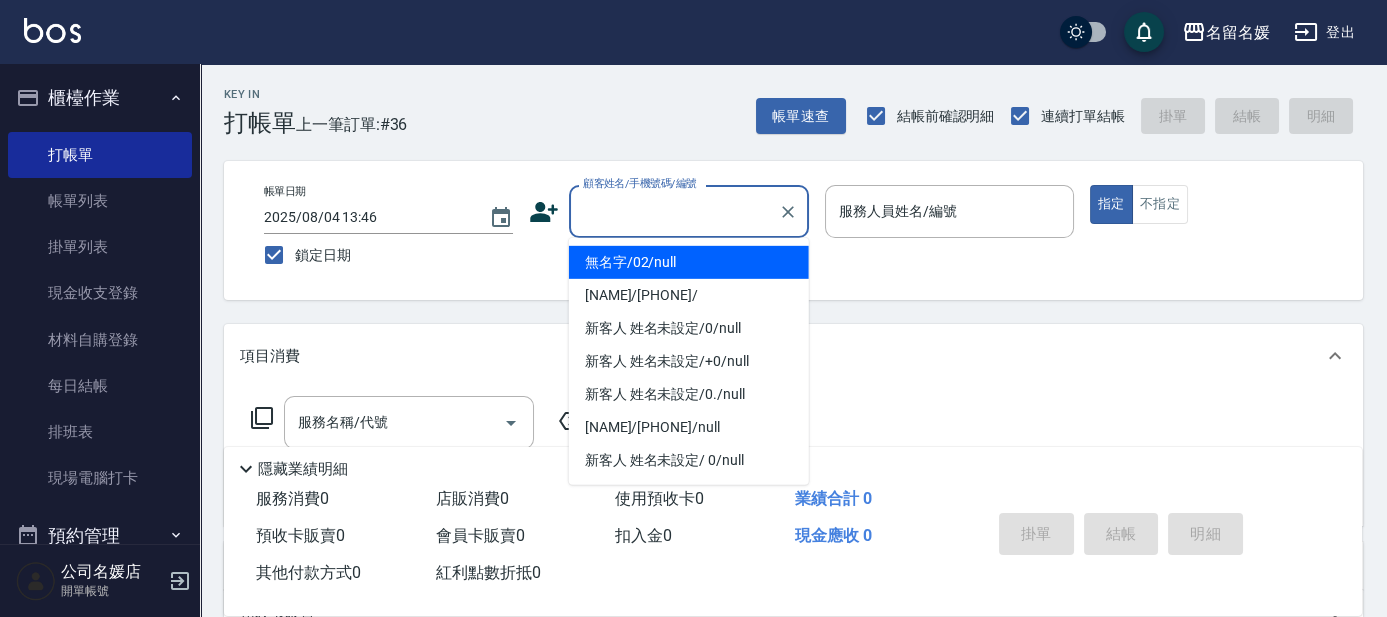 click on "顧客姓名/手機號碼/編號" at bounding box center (674, 211) 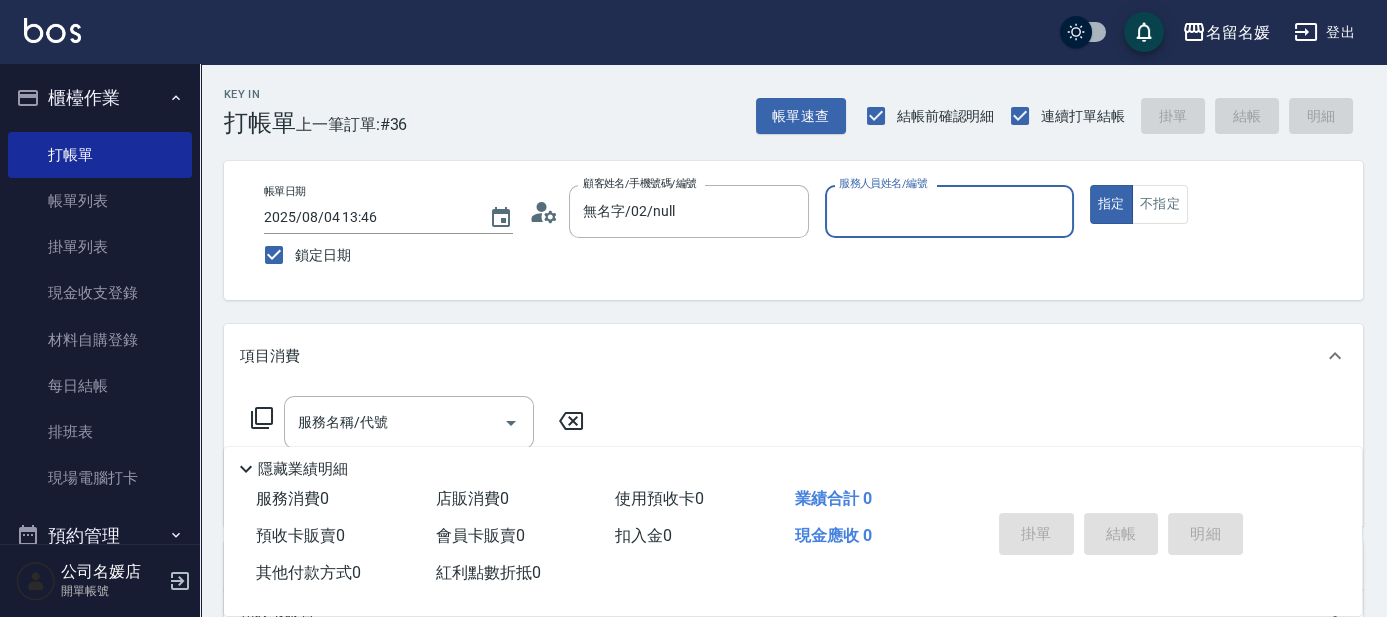 click on "服務人員姓名/編號" at bounding box center [949, 211] 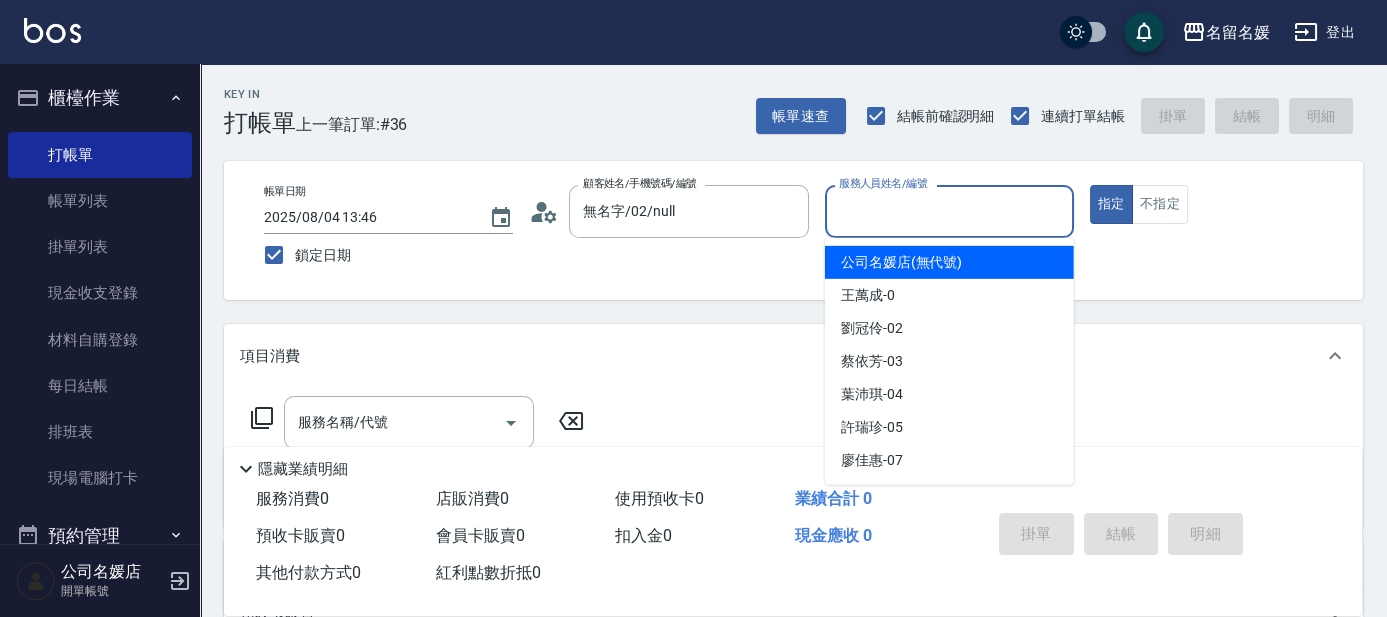 click on "服務人員姓名/編號" at bounding box center [949, 211] 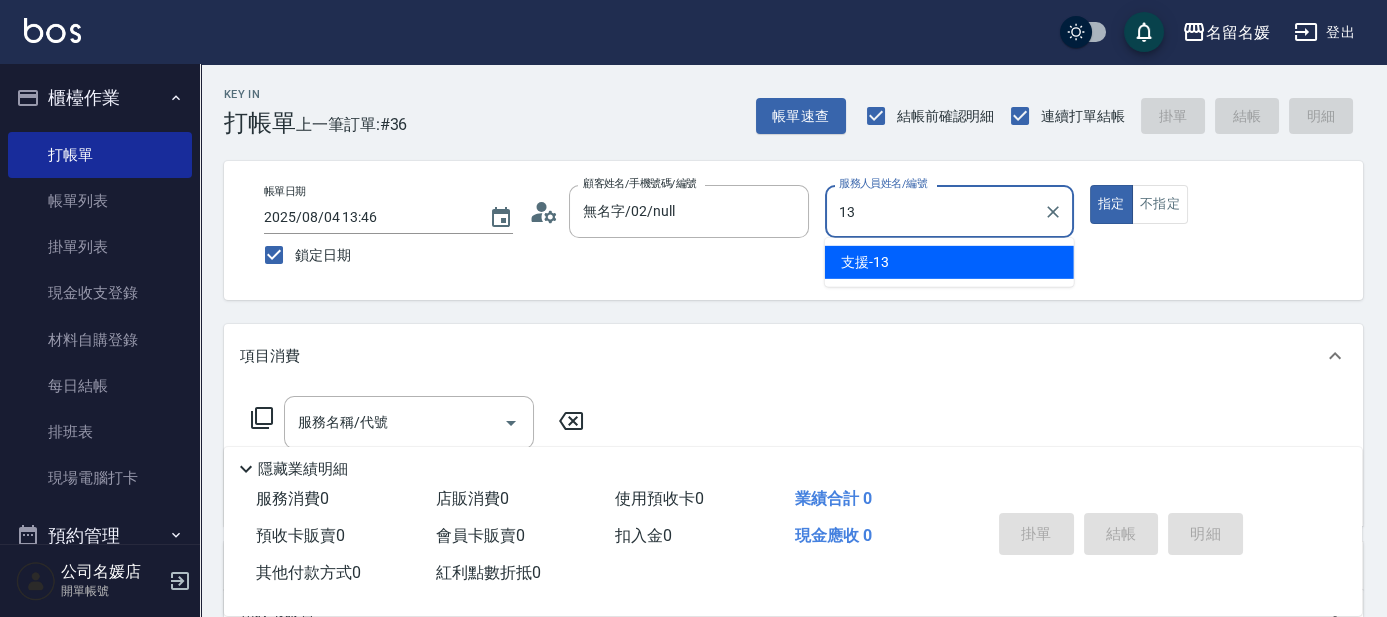 click on "支援 -13" at bounding box center [949, 262] 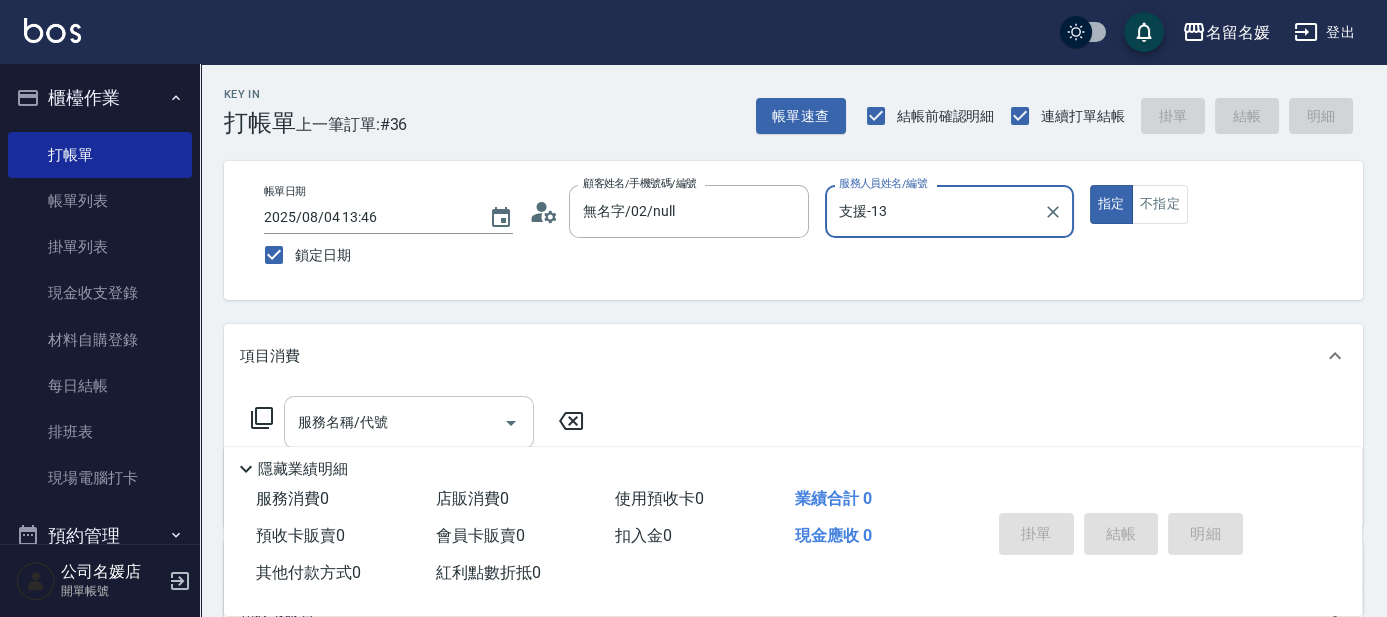 type on "支援-13" 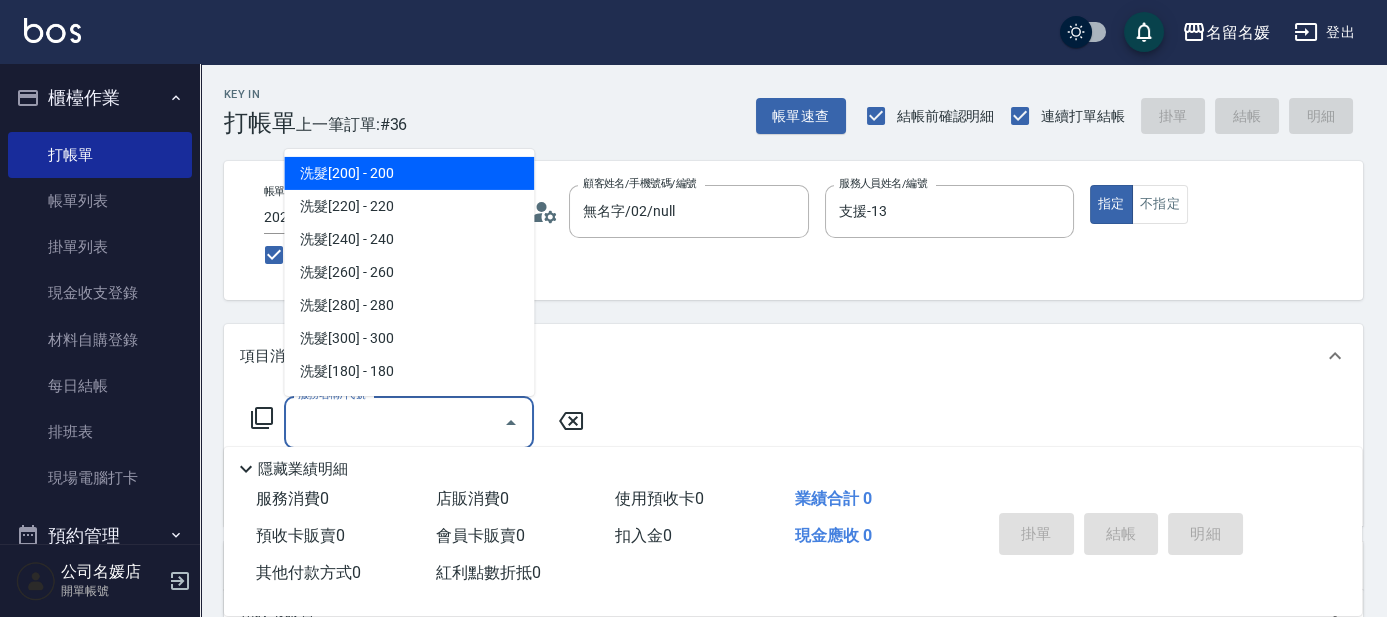 click on "服務名稱/代號" at bounding box center (394, 422) 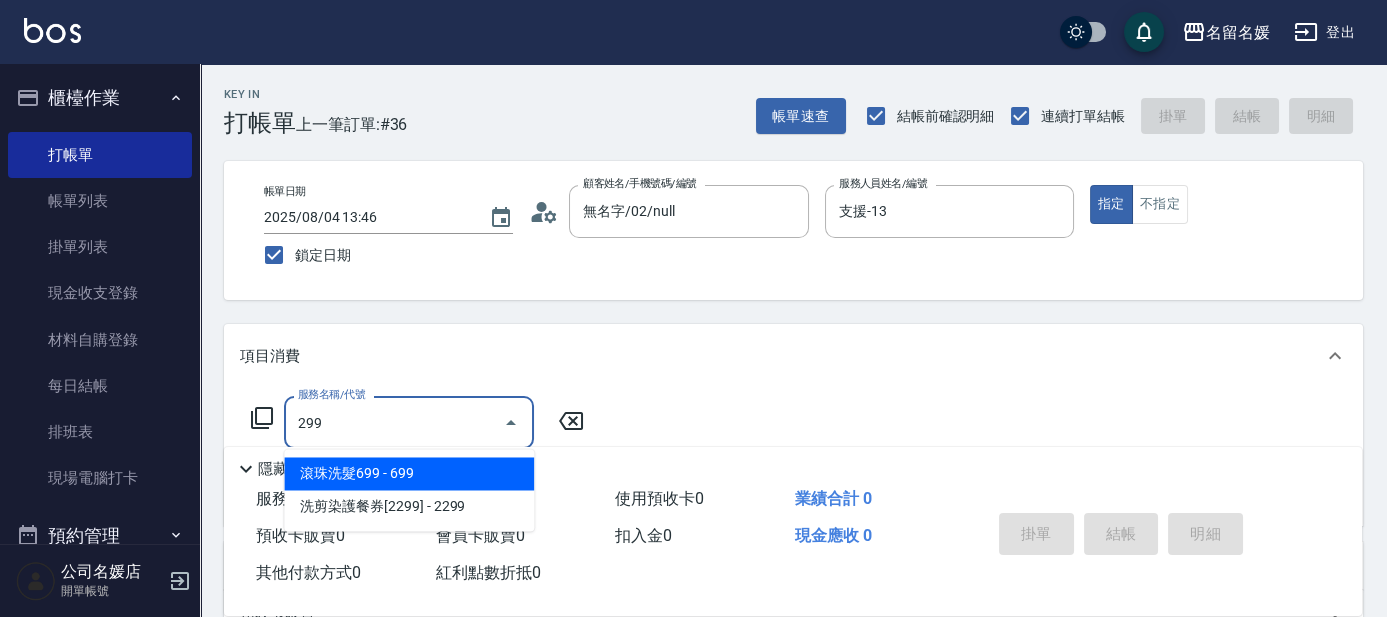 click on "滾珠洗髮699 - 699" at bounding box center [409, 473] 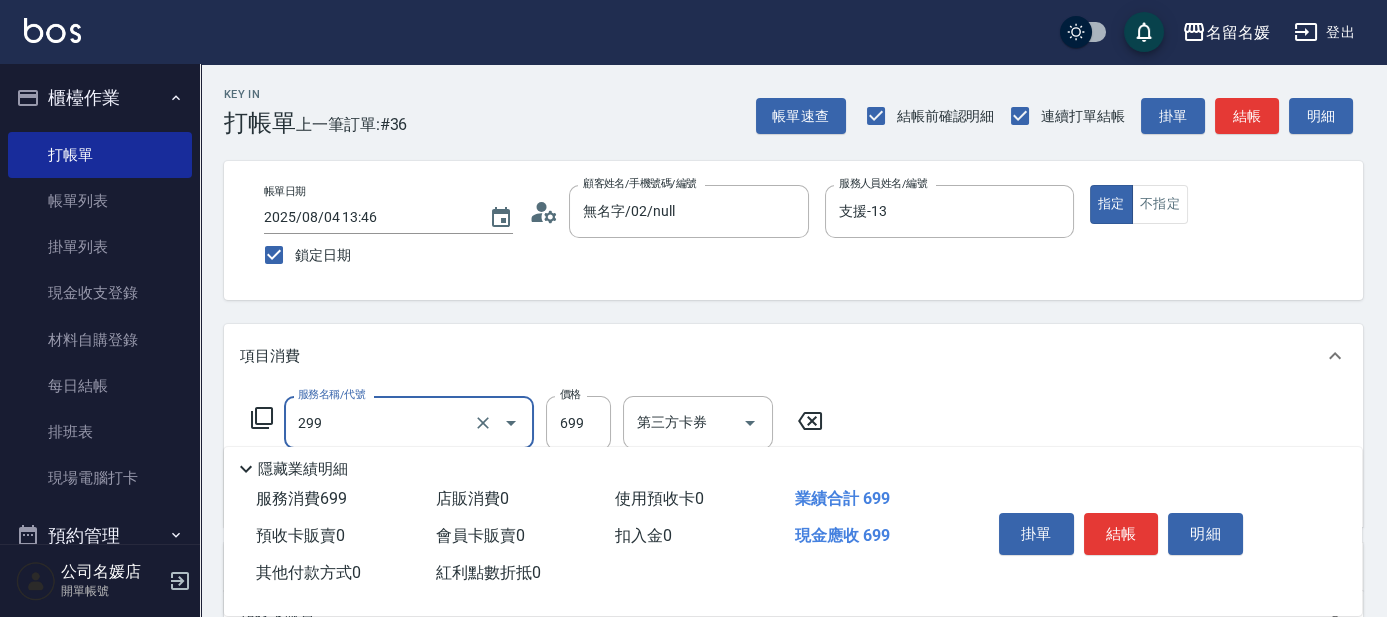 drag, startPoint x: 403, startPoint y: 424, endPoint x: 414, endPoint y: 439, distance: 18.601076 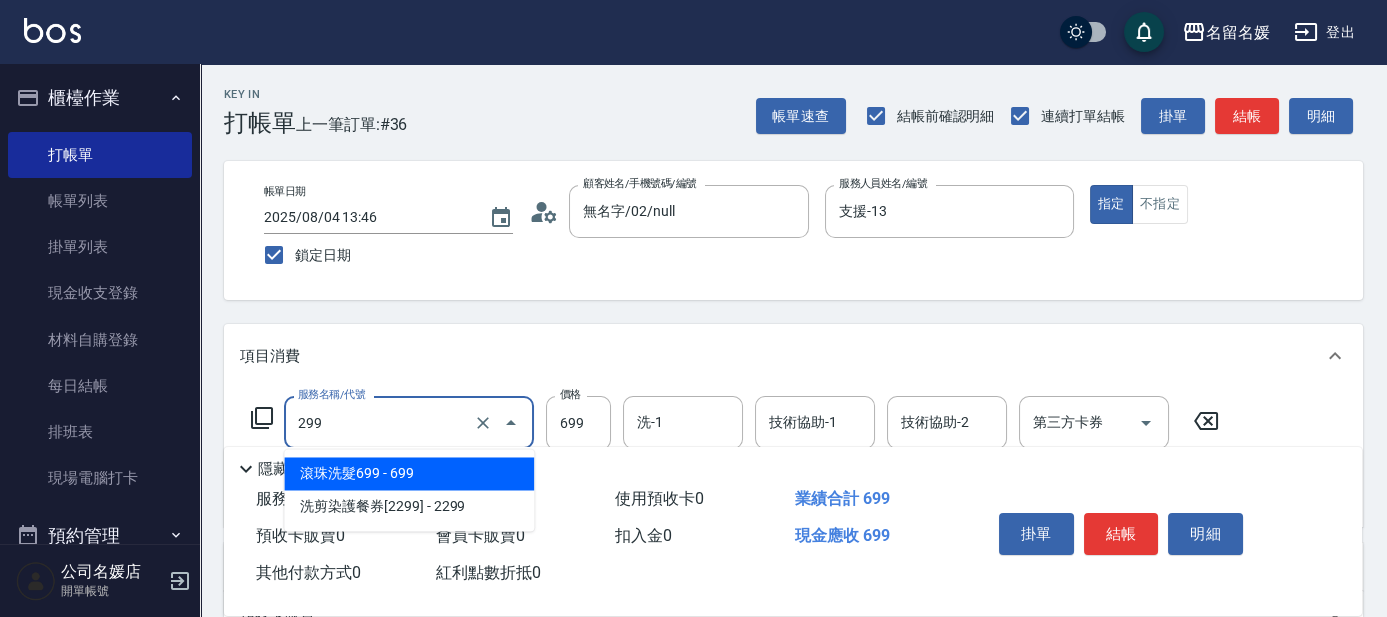 click on "滾珠洗髮699 - 699" at bounding box center (409, 473) 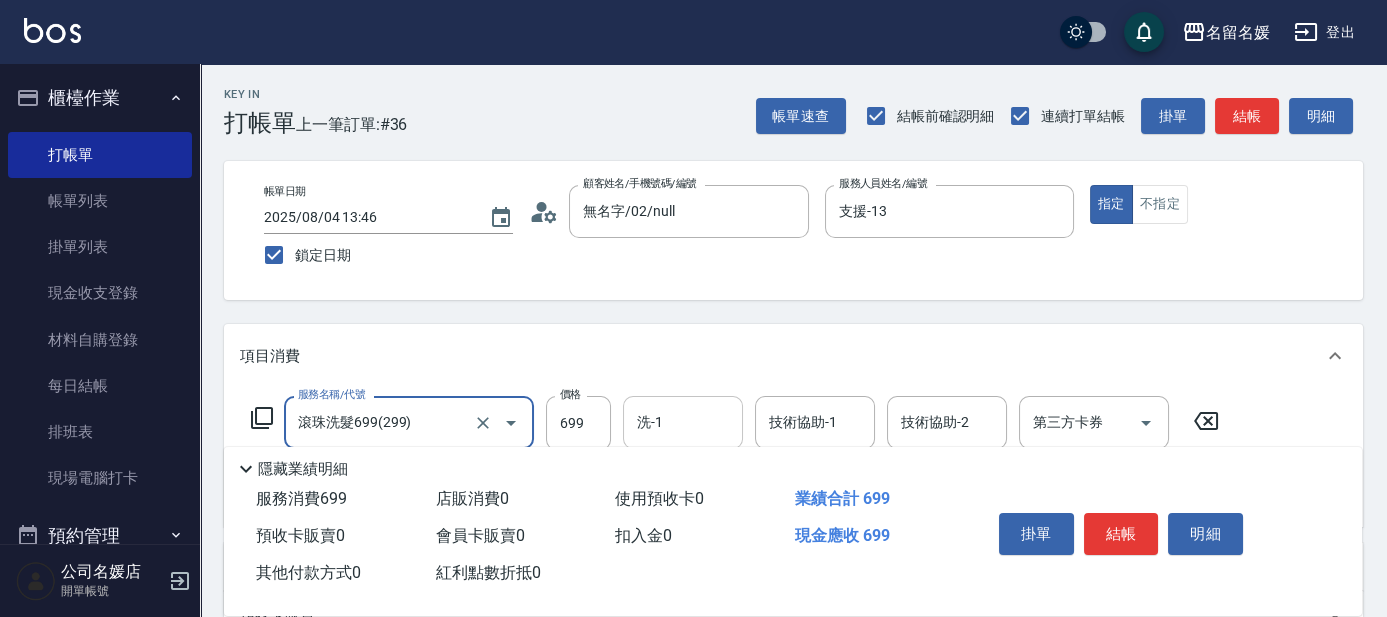 type on "滾珠洗髮699(299)" 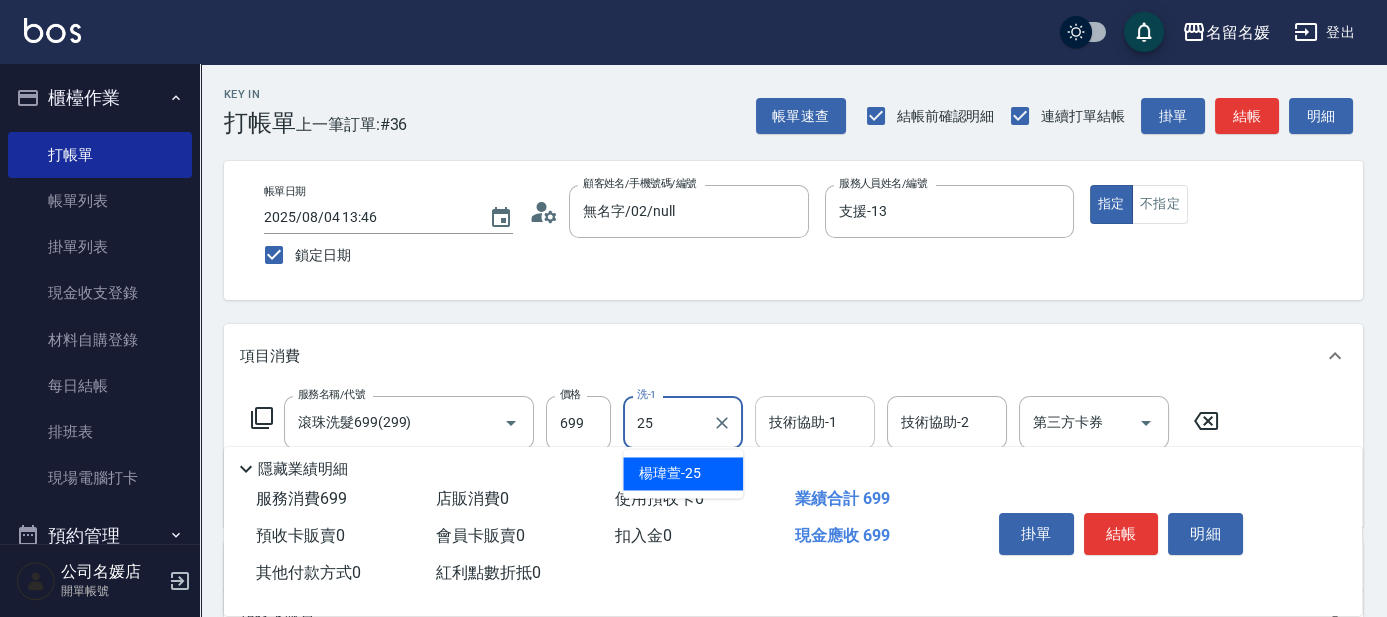 drag, startPoint x: 726, startPoint y: 475, endPoint x: 792, endPoint y: 429, distance: 80.44874 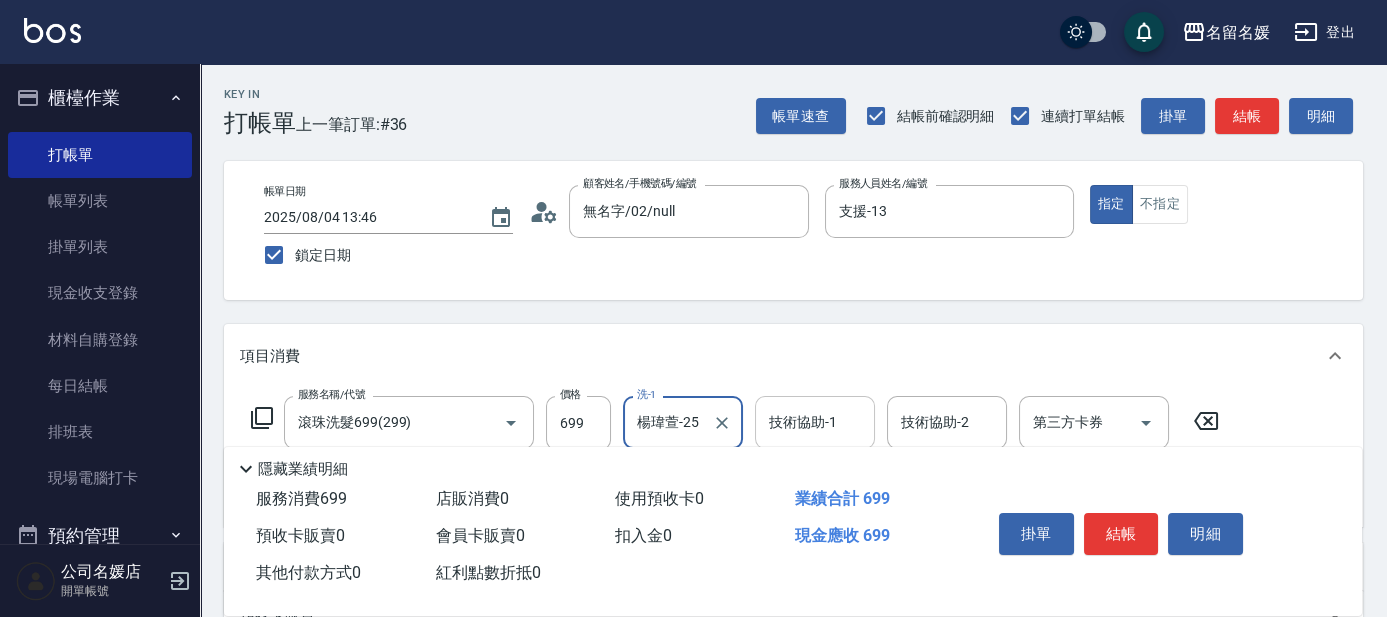 type on "楊瑋萱-25" 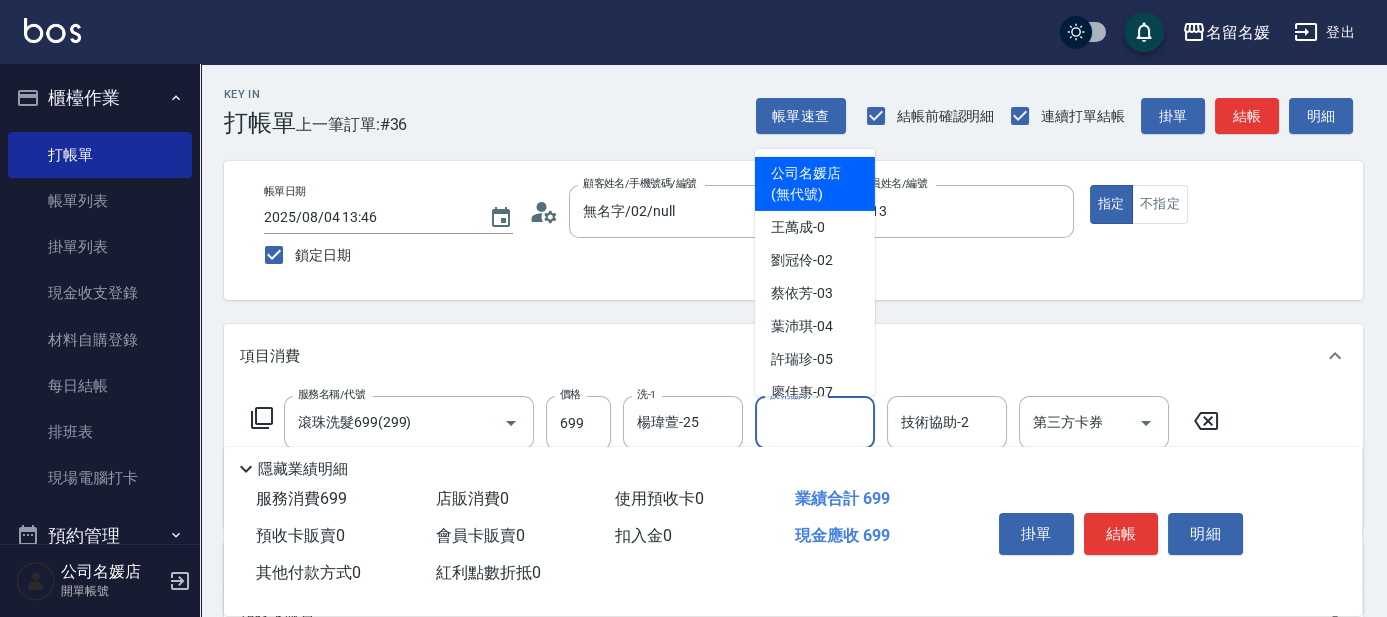 click on "技術協助-1" at bounding box center [815, 422] 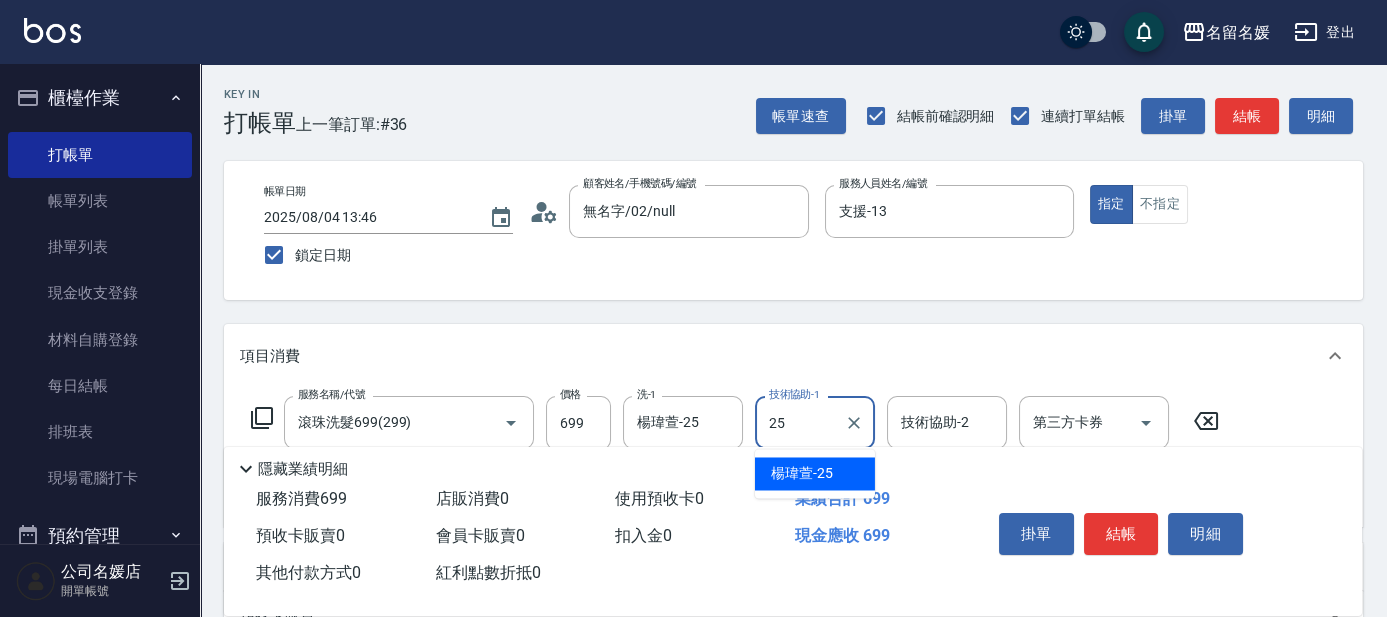 drag, startPoint x: 817, startPoint y: 466, endPoint x: 1088, endPoint y: 324, distance: 305.94934 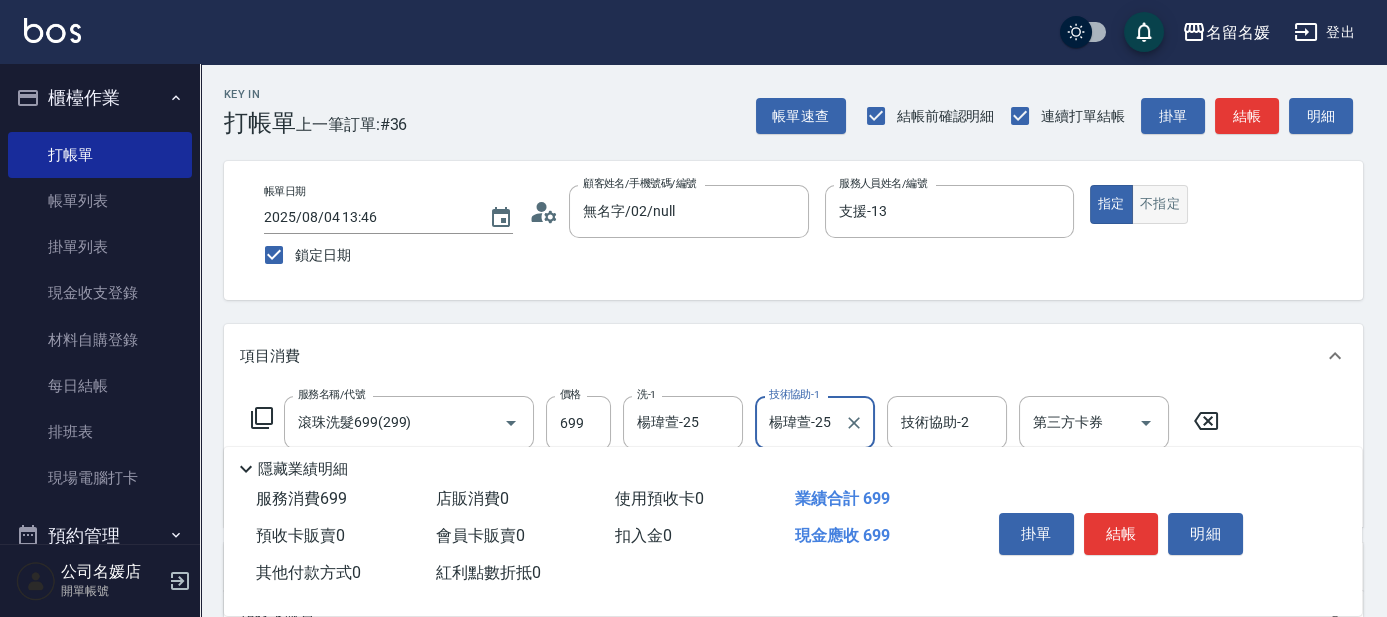 type on "楊瑋萱-25" 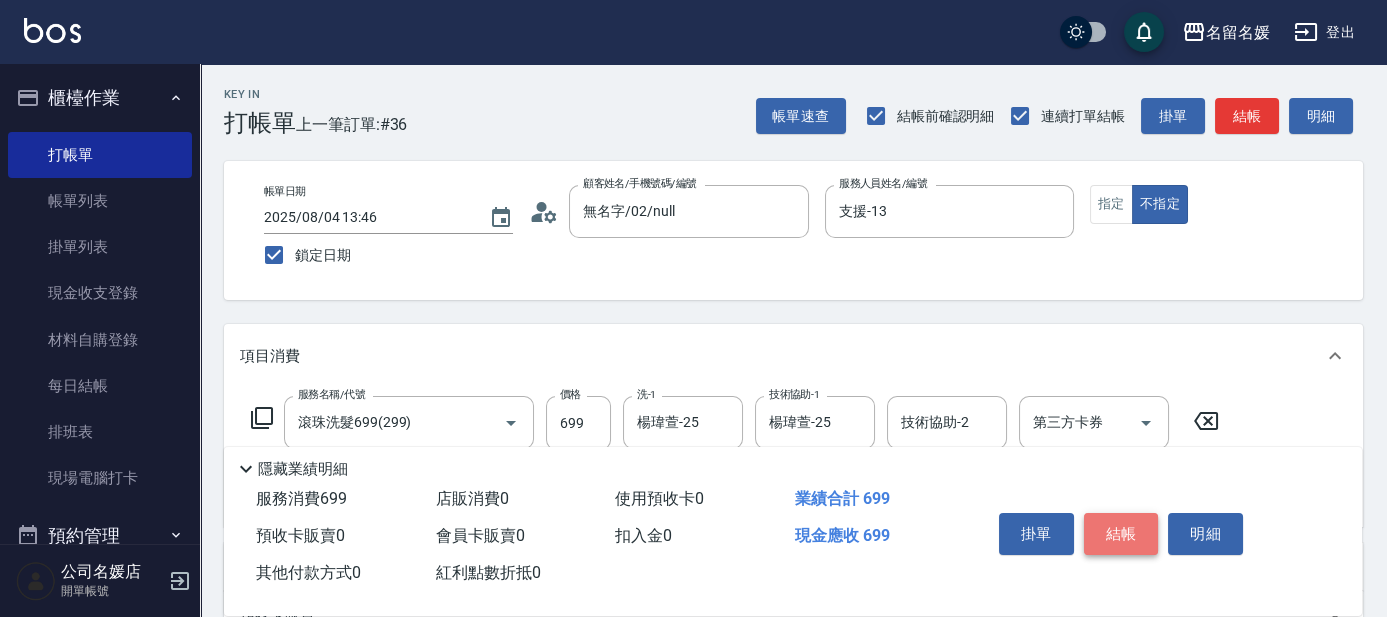 click on "結帳" at bounding box center [1121, 534] 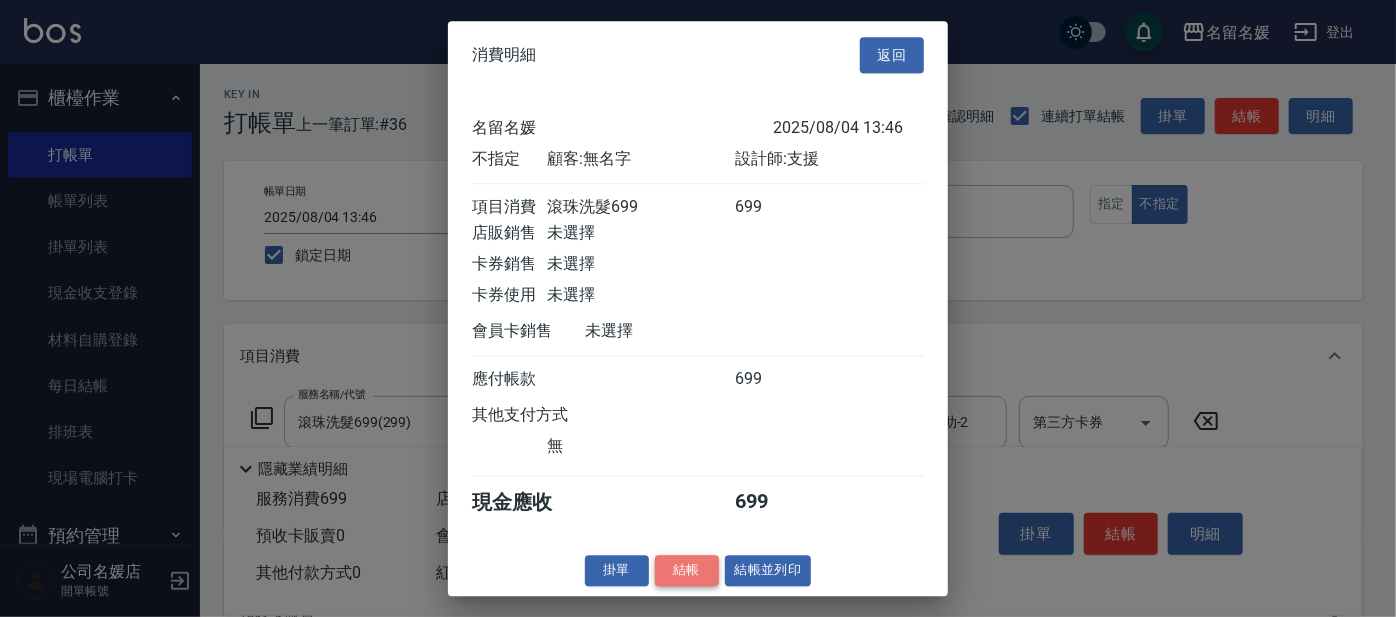 click on "結帳" at bounding box center [687, 570] 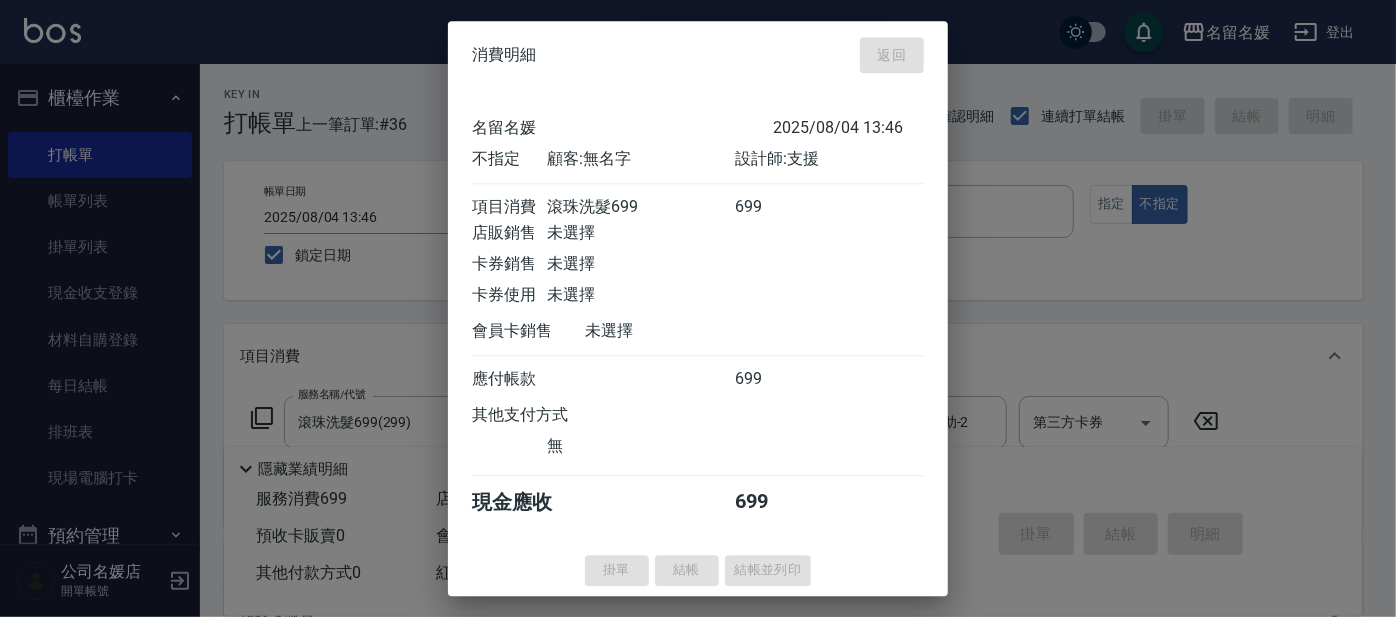 type 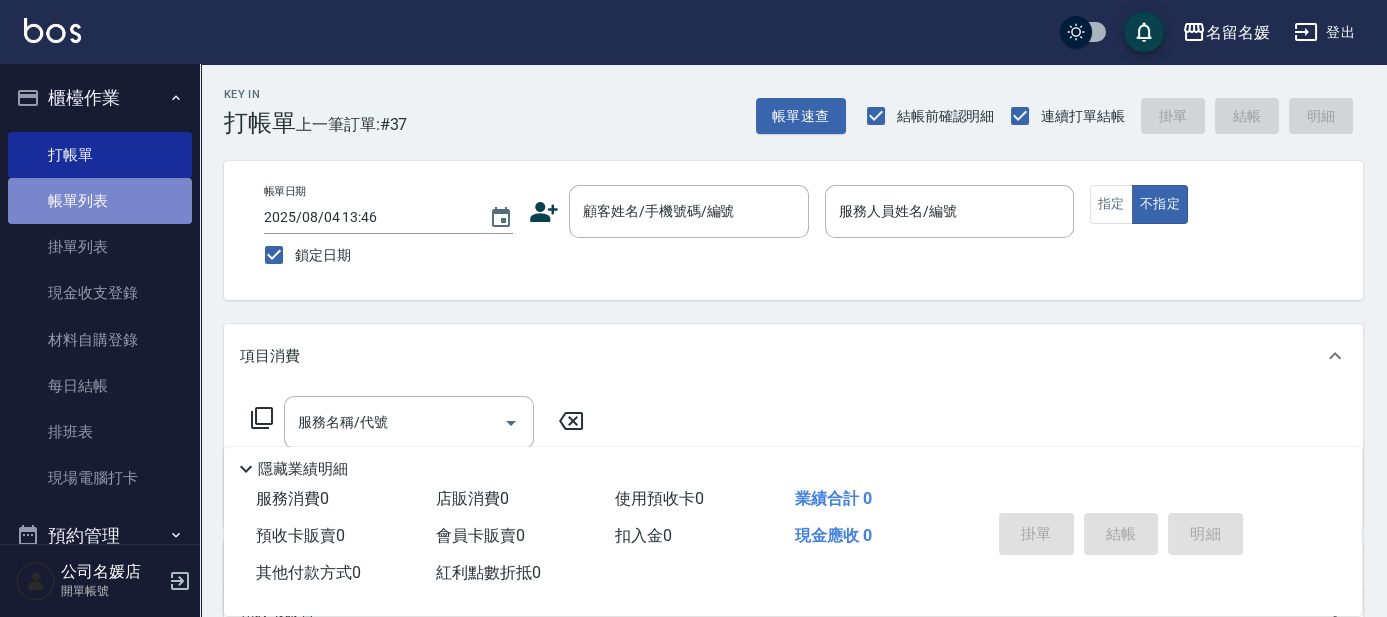 click on "帳單列表" at bounding box center [100, 201] 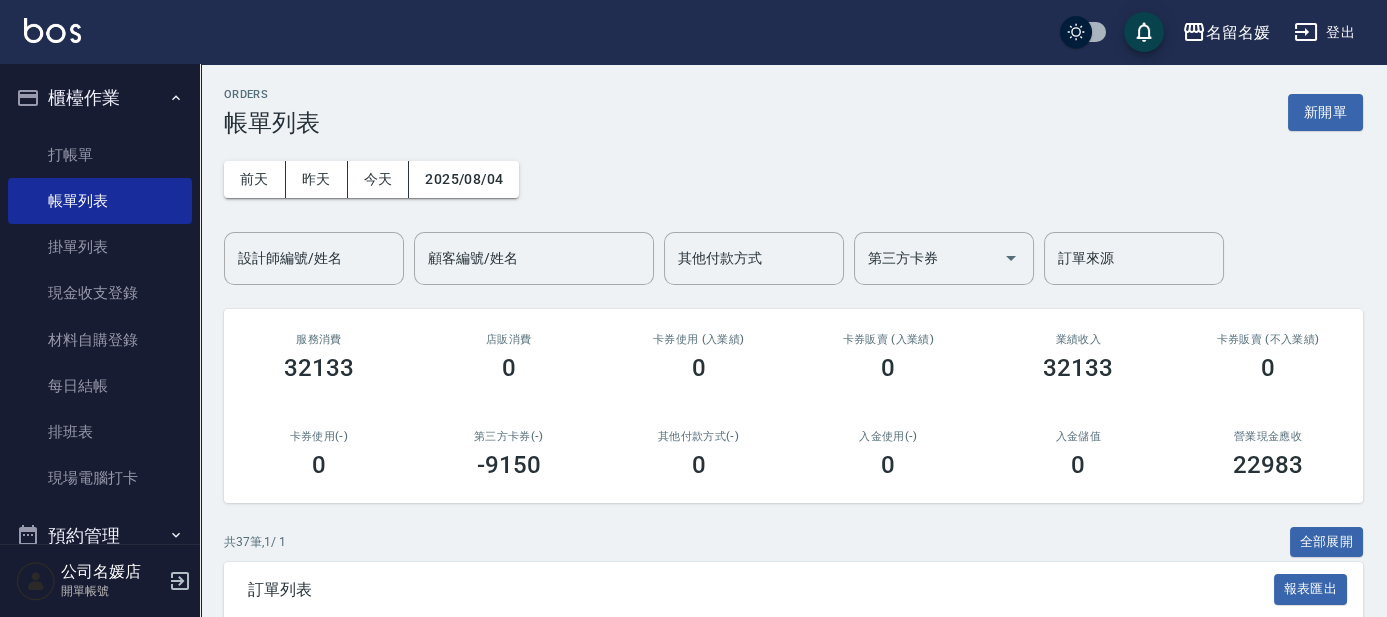scroll, scrollTop: 363, scrollLeft: 0, axis: vertical 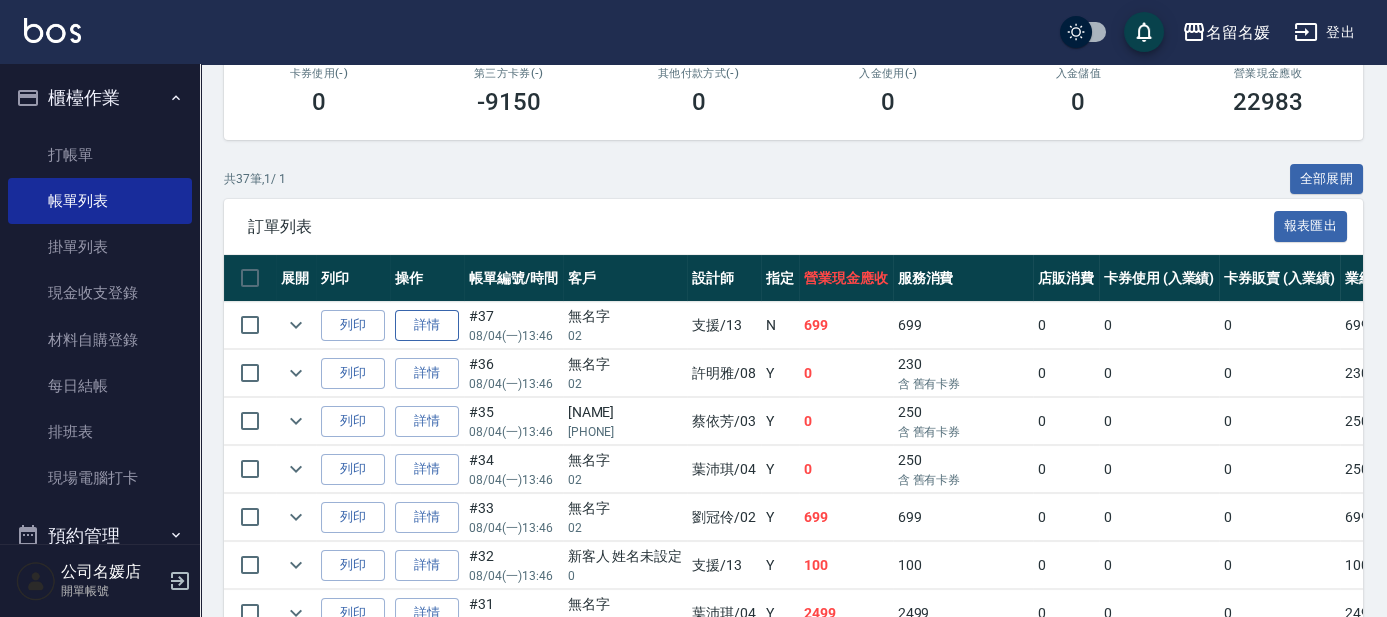 click on "詳情" at bounding box center (427, 325) 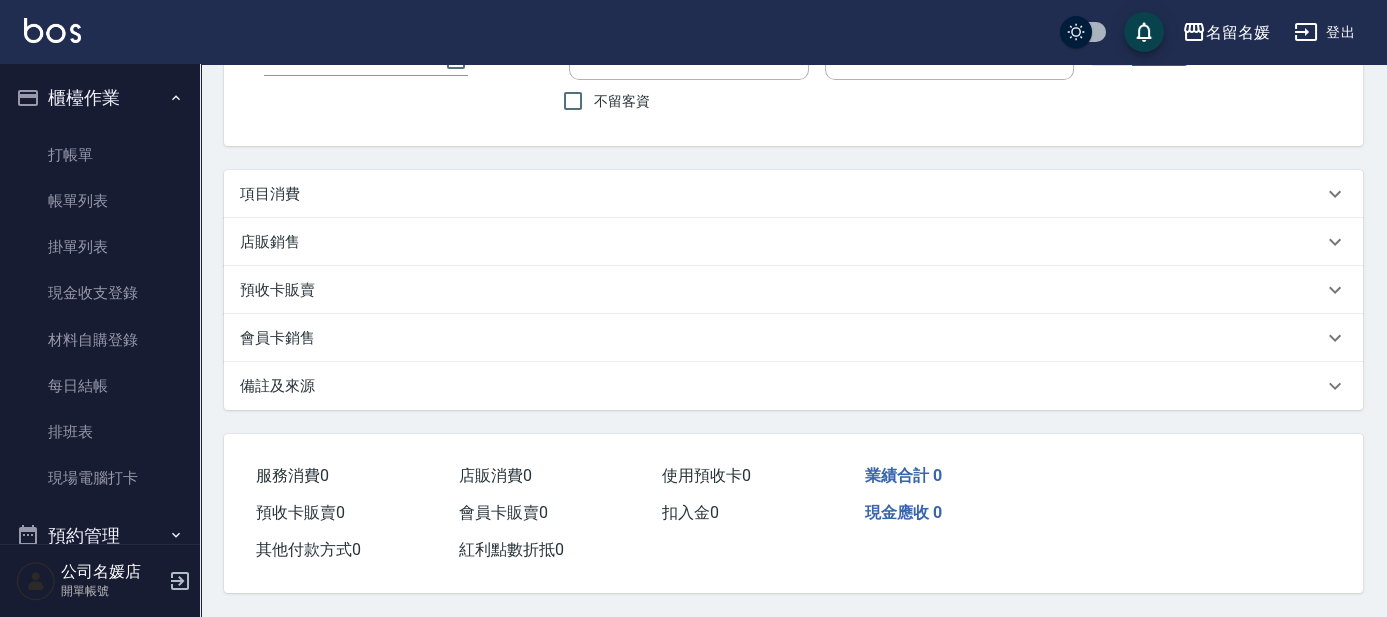 scroll, scrollTop: 0, scrollLeft: 0, axis: both 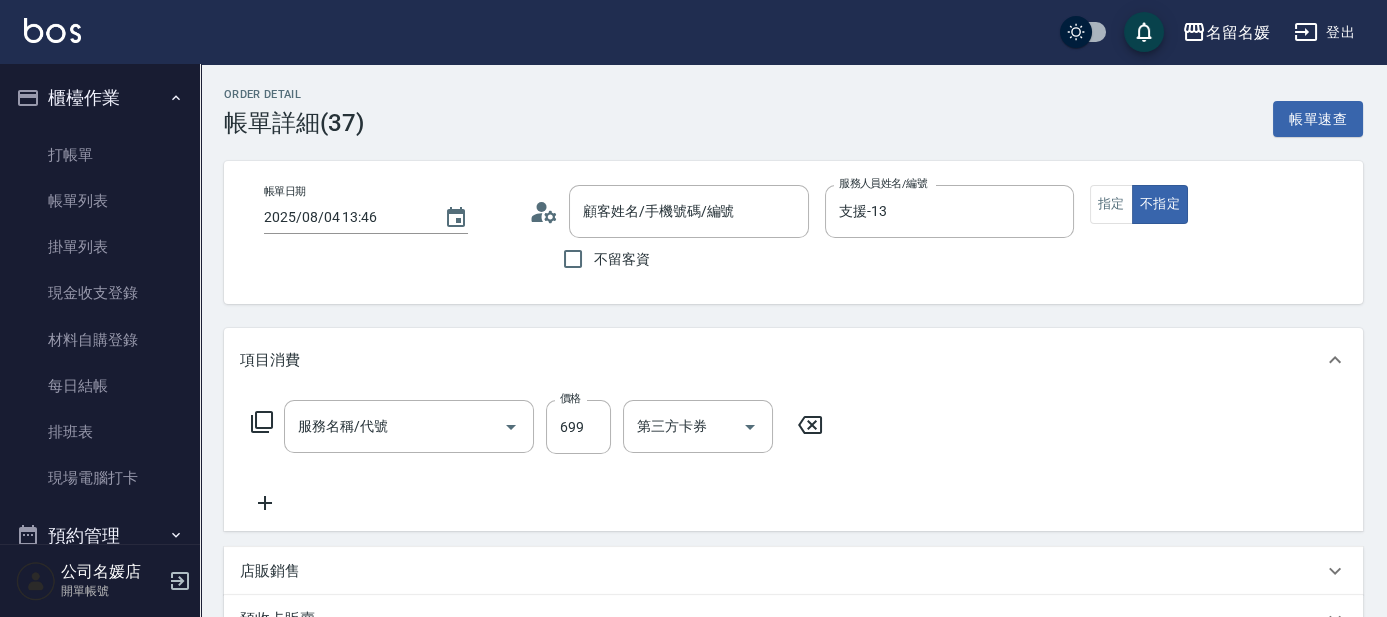 type on "2025/08/04 13:46" 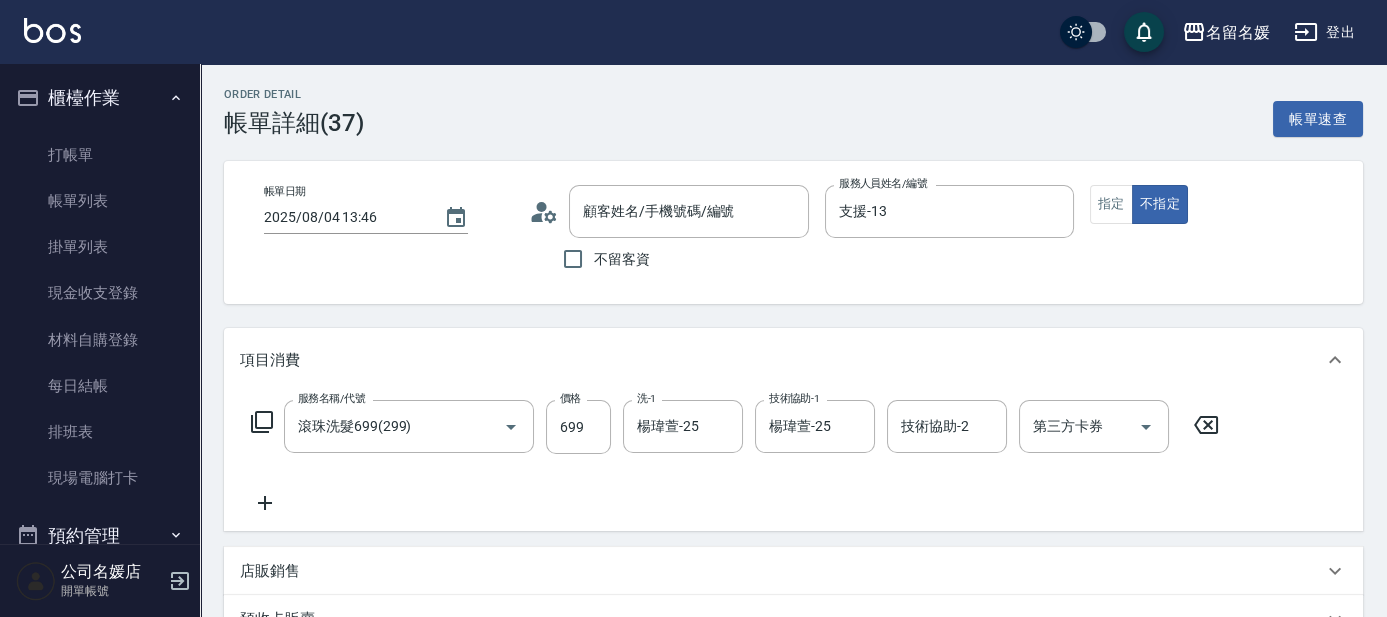 type on "滾珠洗髮699(299)" 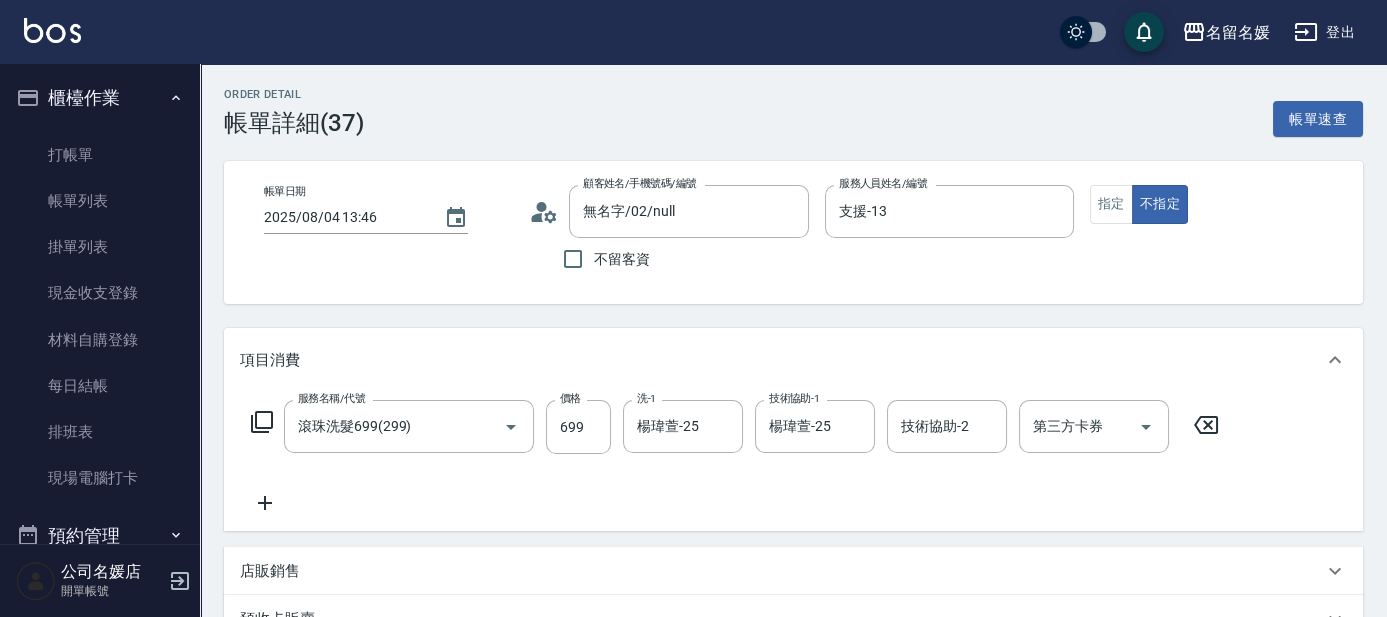 type on "無名字/02/null" 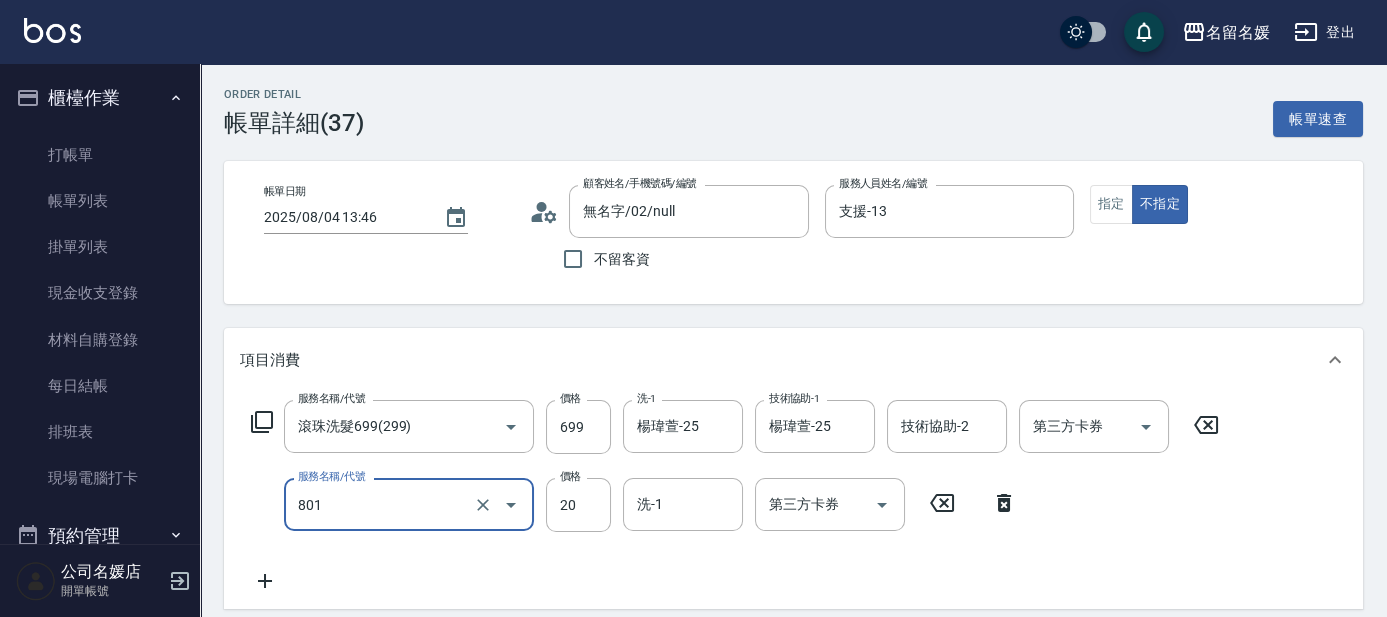 click at bounding box center (497, 504) 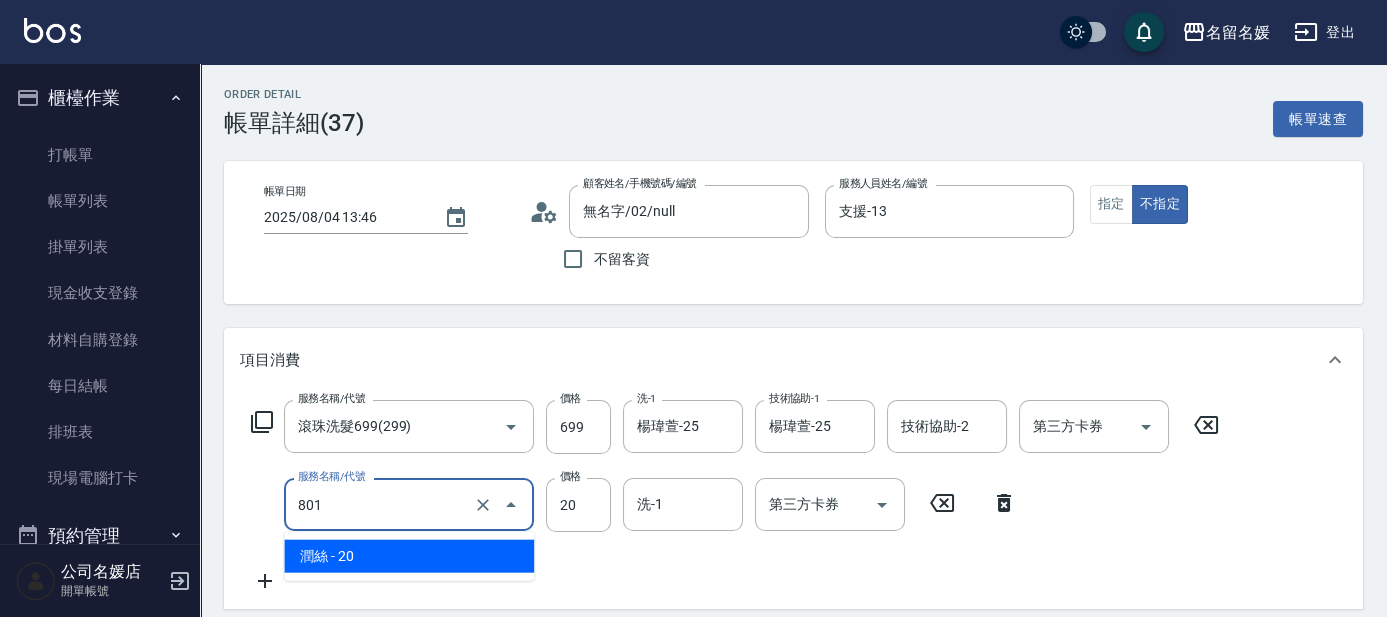 click on "801" at bounding box center (381, 504) 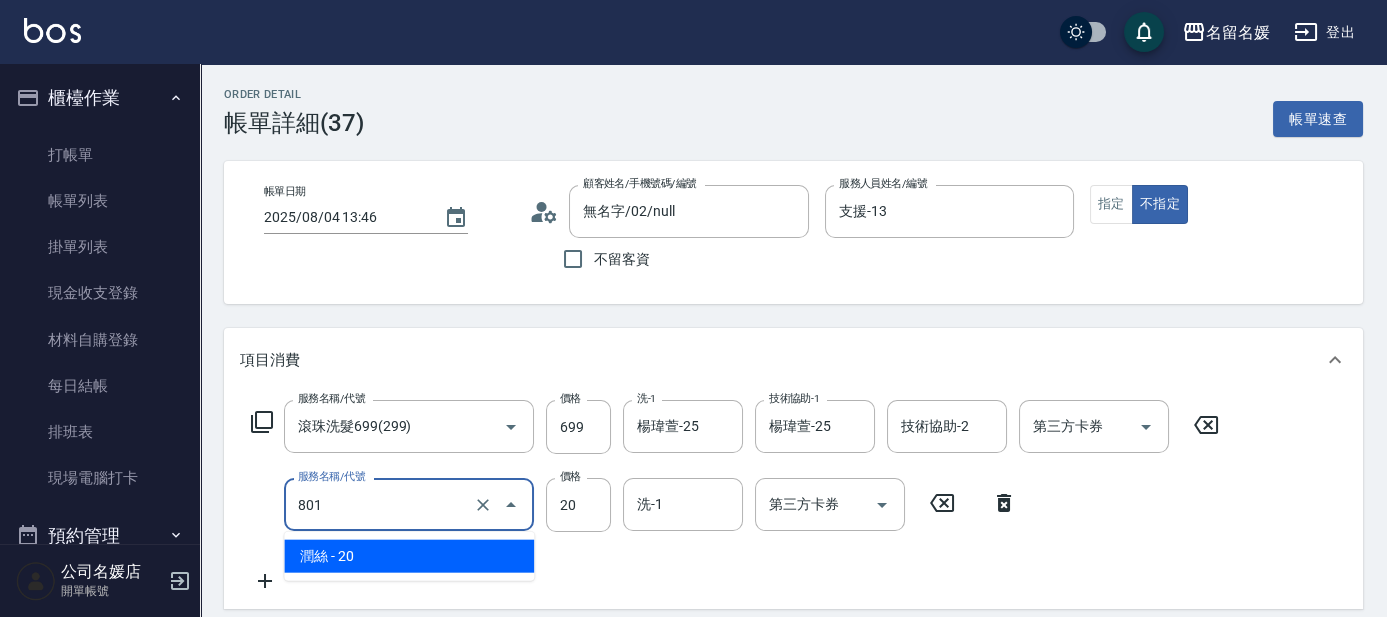 click on "潤絲 - 20" at bounding box center (409, 556) 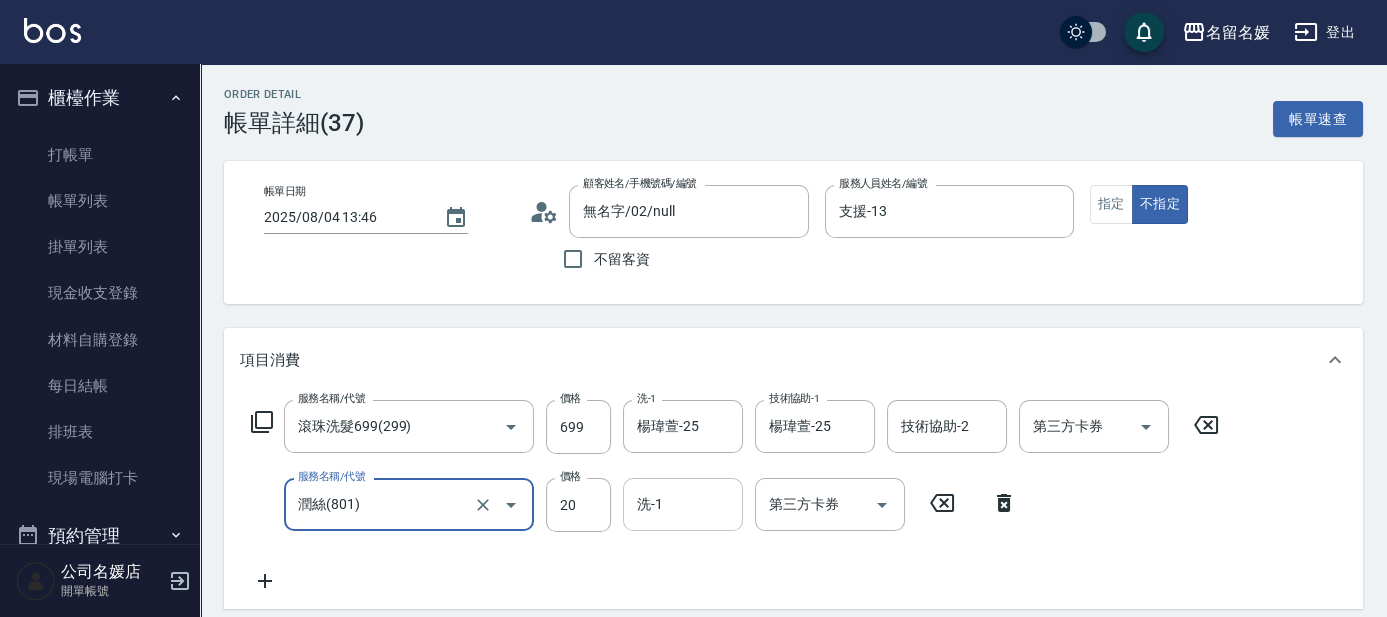 type on "潤絲(801)" 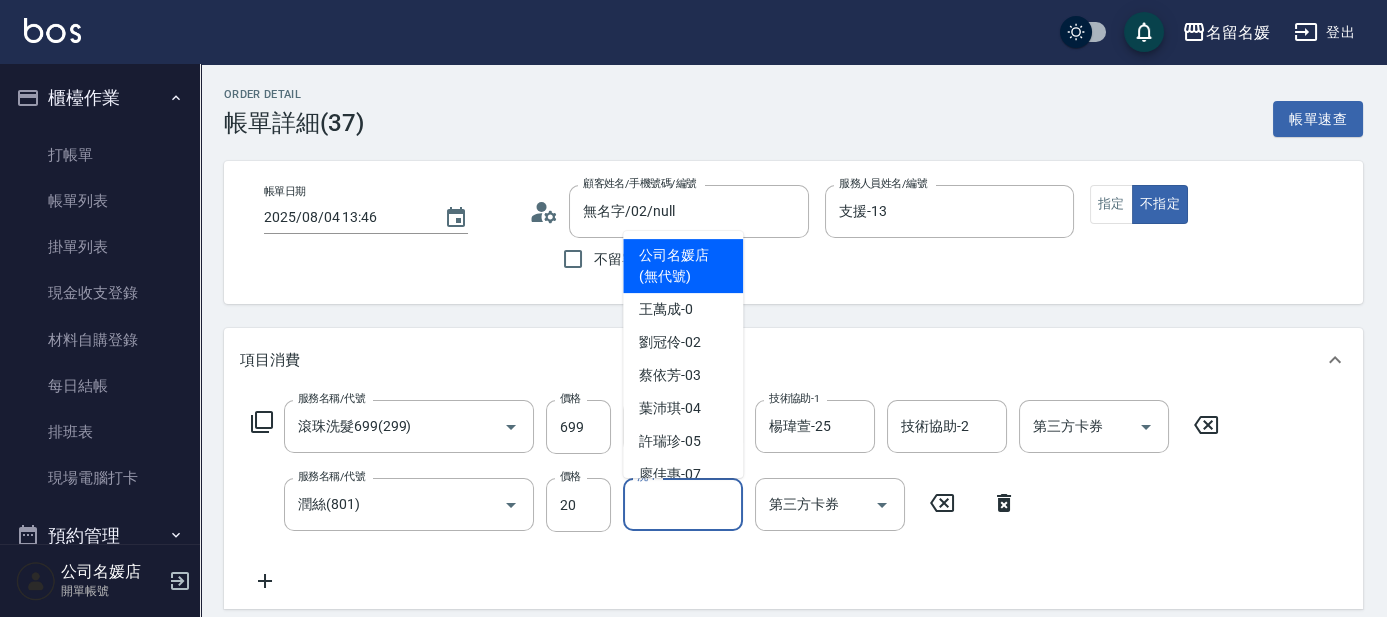click on "洗-1" at bounding box center (683, 504) 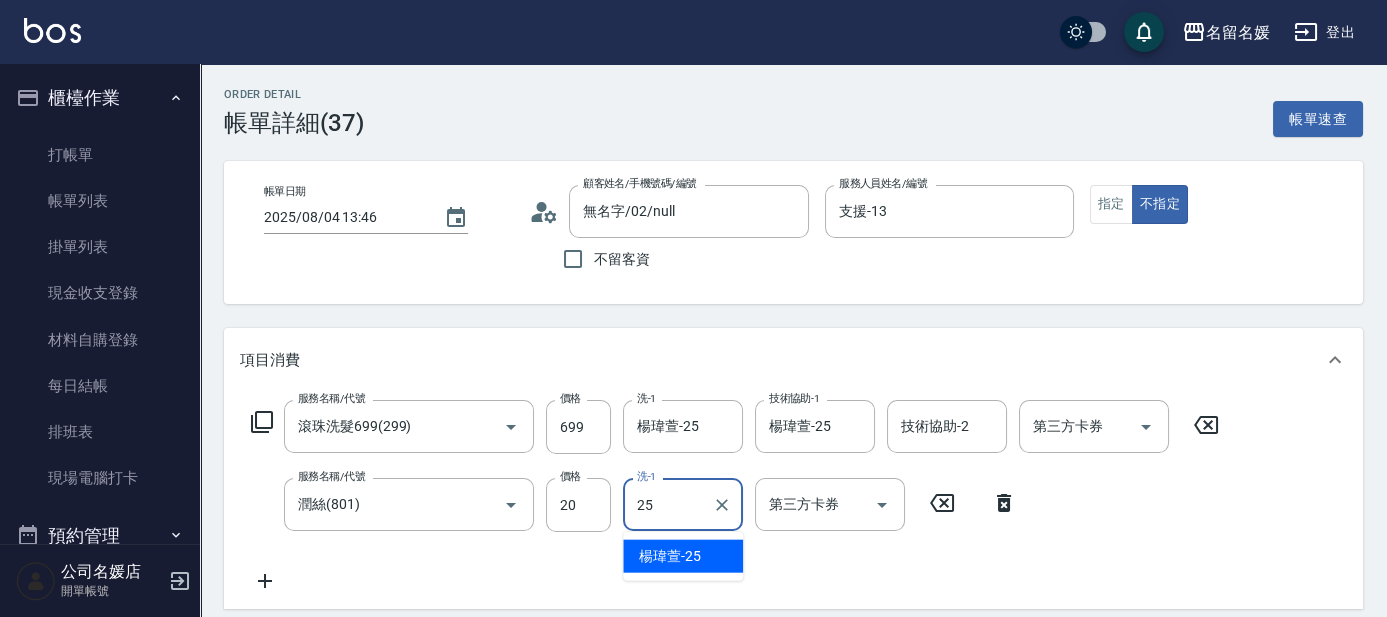 click on "楊瑋萱 -25" at bounding box center [670, 556] 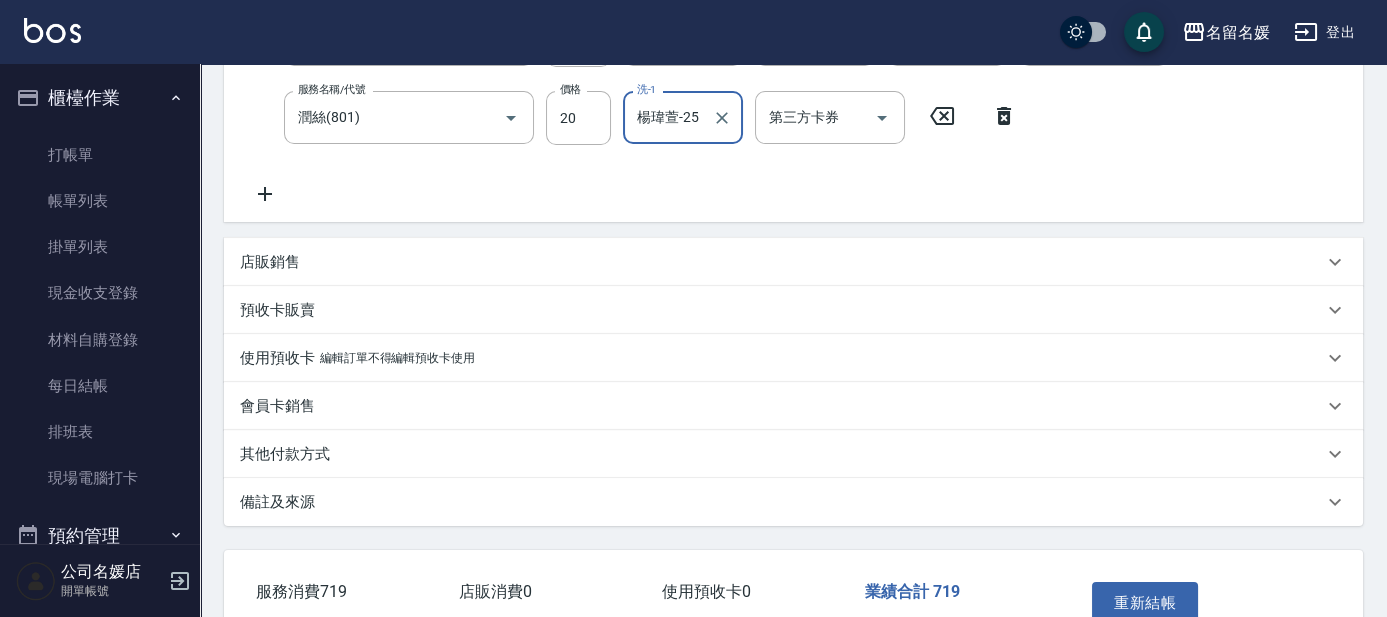 scroll, scrollTop: 510, scrollLeft: 0, axis: vertical 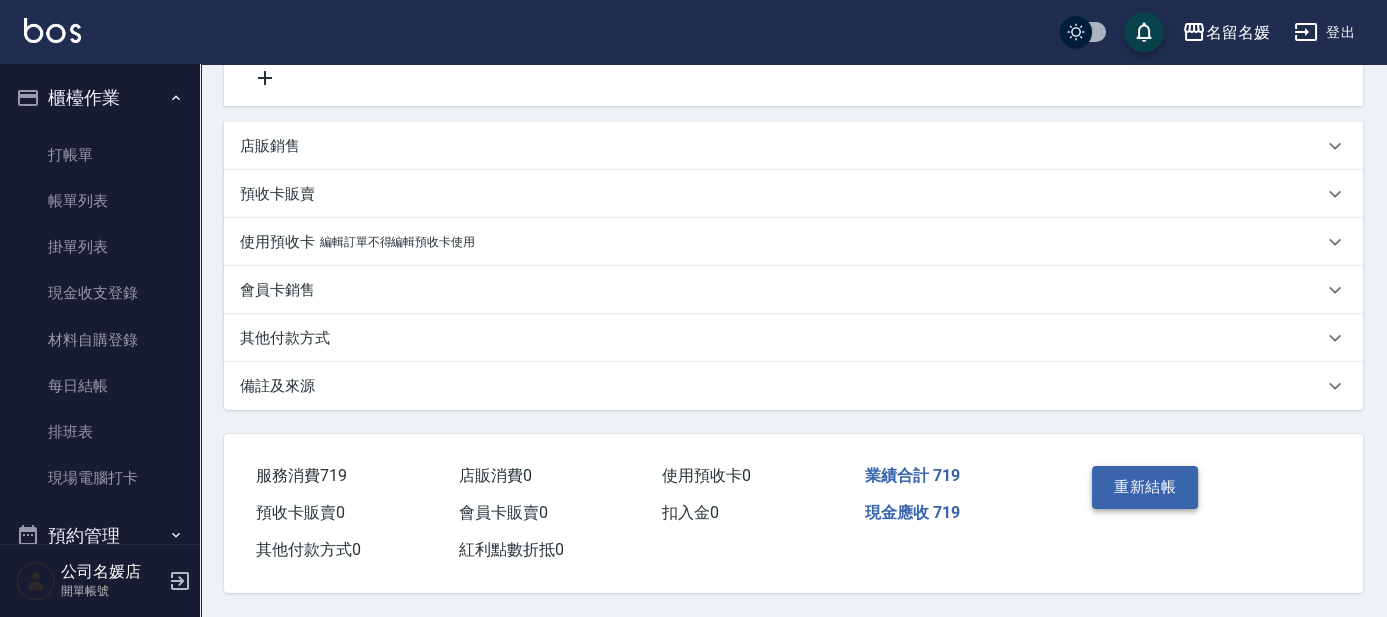 type on "楊瑋萱-25" 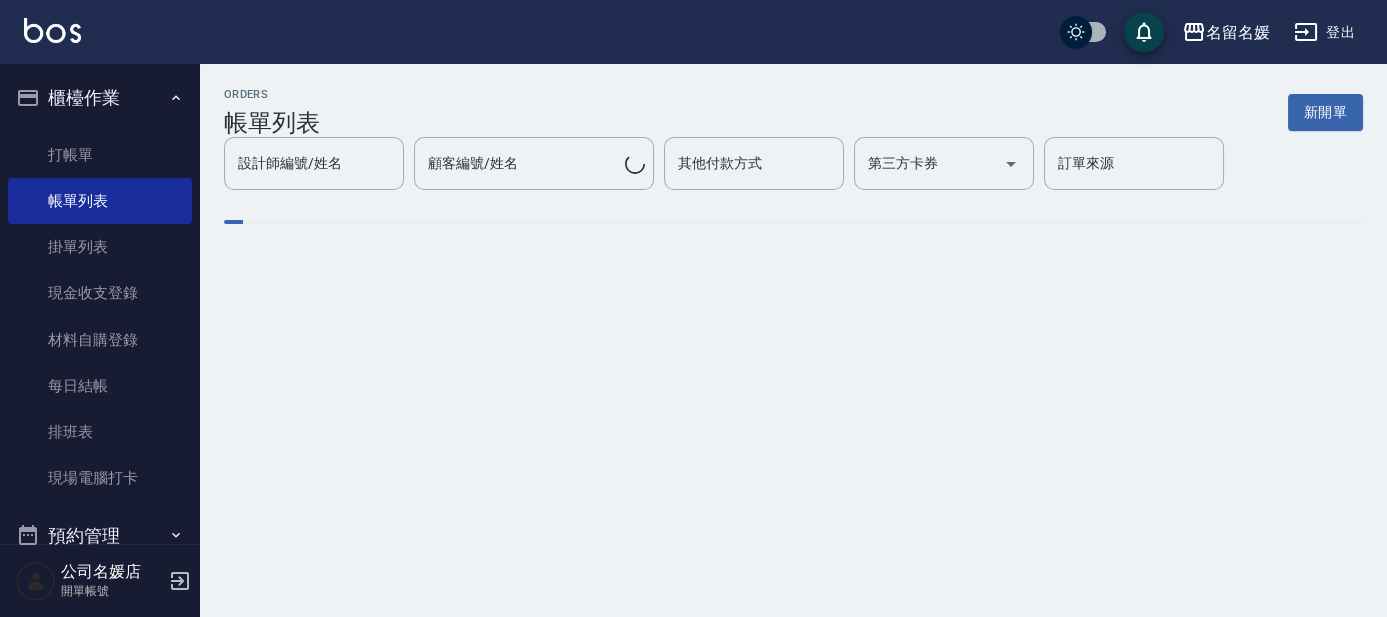 scroll, scrollTop: 0, scrollLeft: 0, axis: both 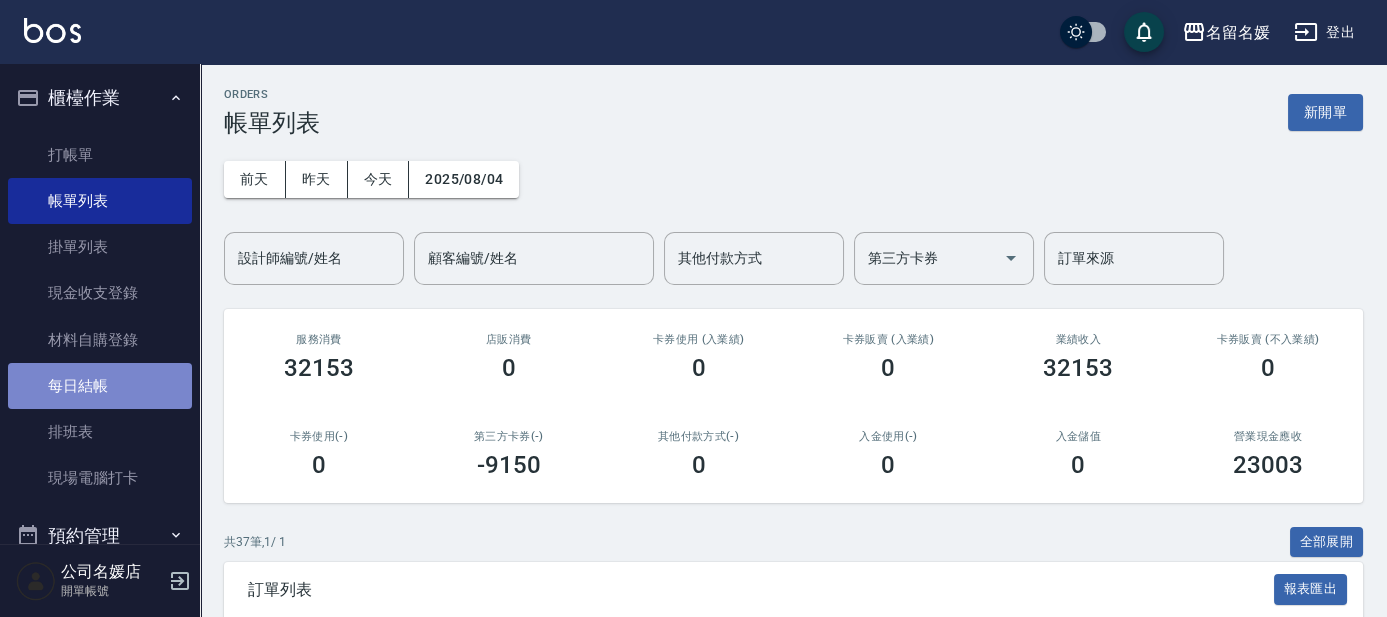 click on "每日結帳" at bounding box center (100, 386) 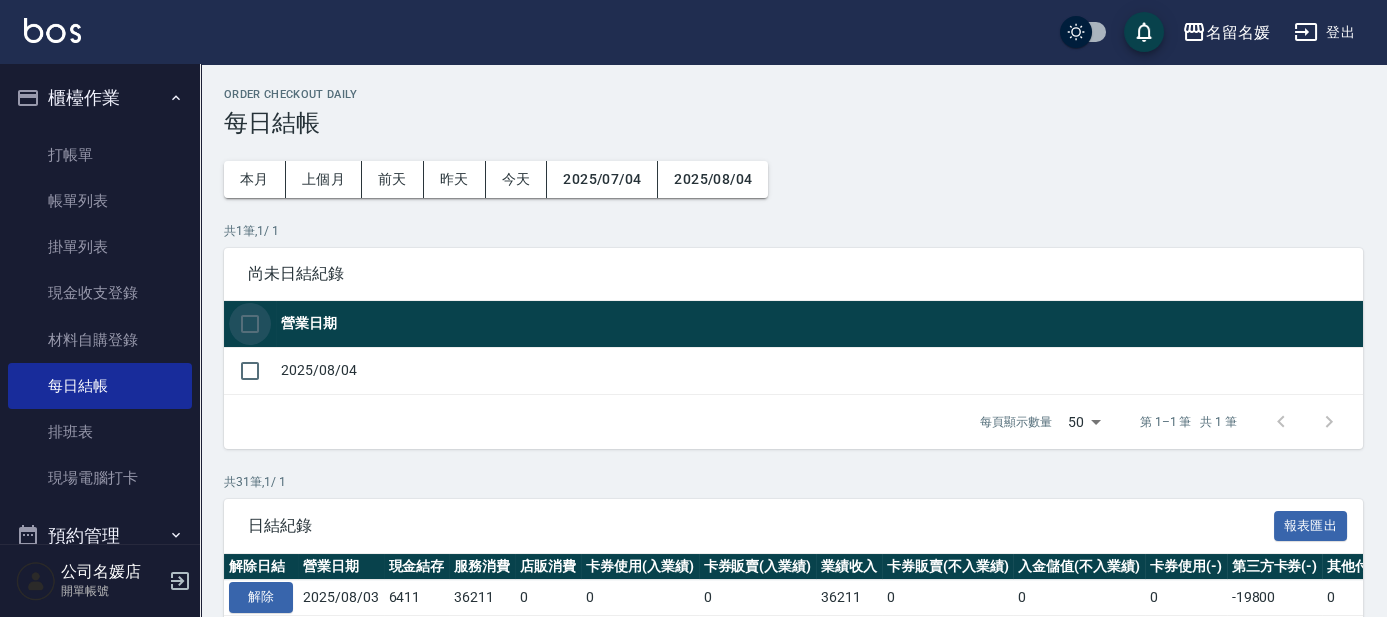 click at bounding box center (250, 324) 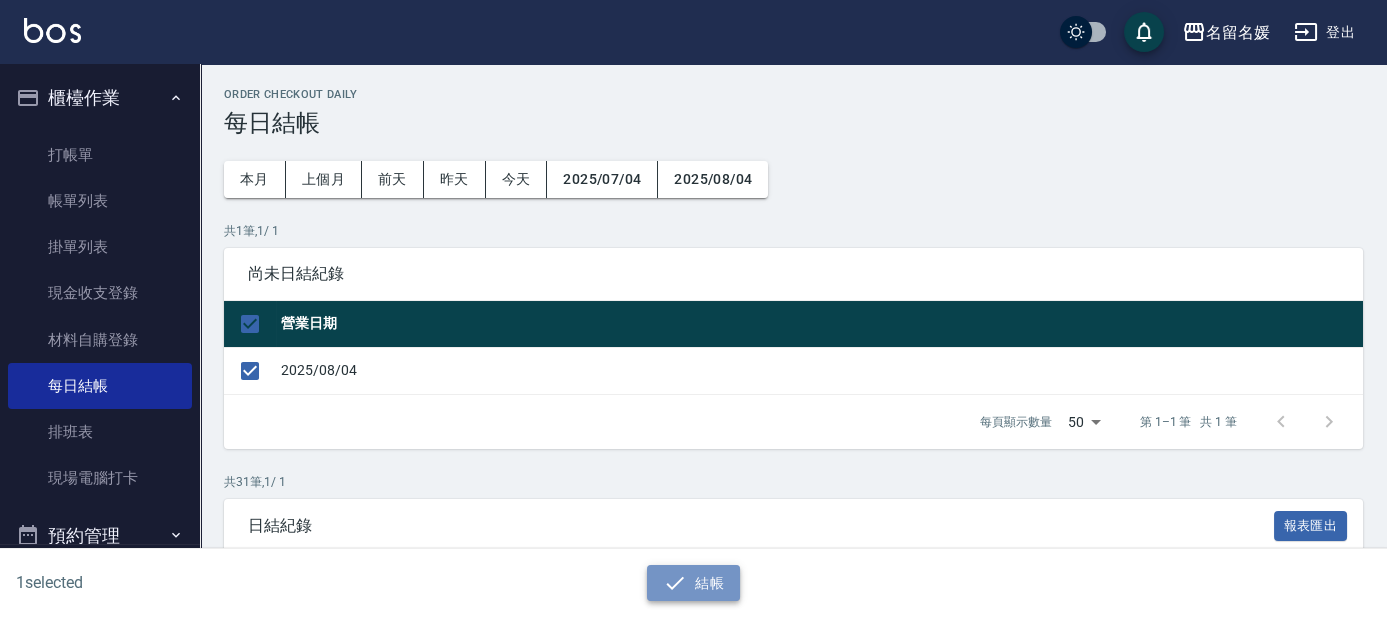 click 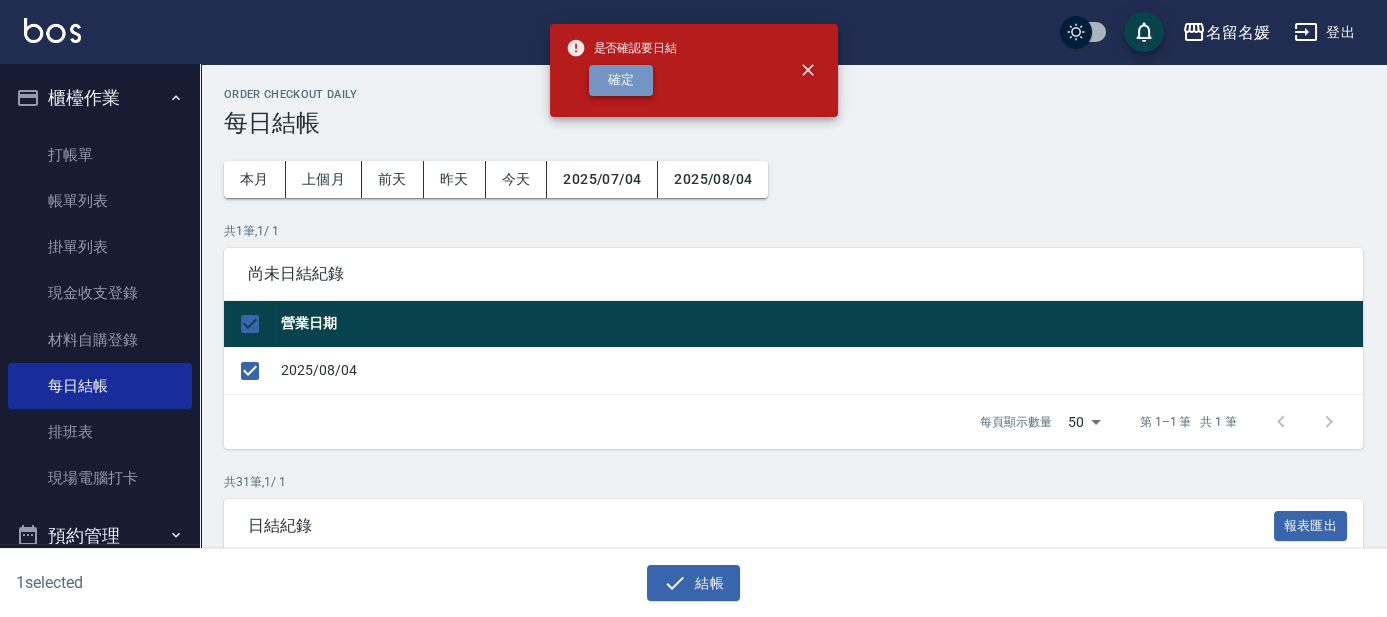 click on "確定" at bounding box center (621, 80) 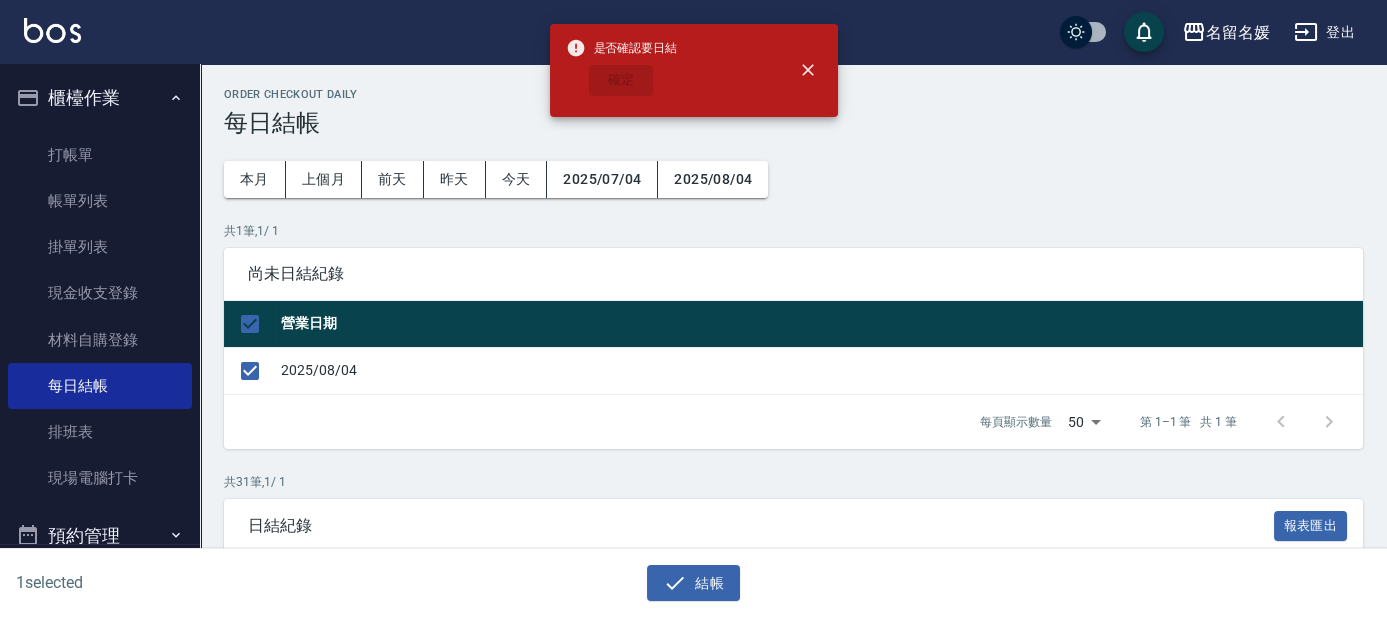 checkbox on "false" 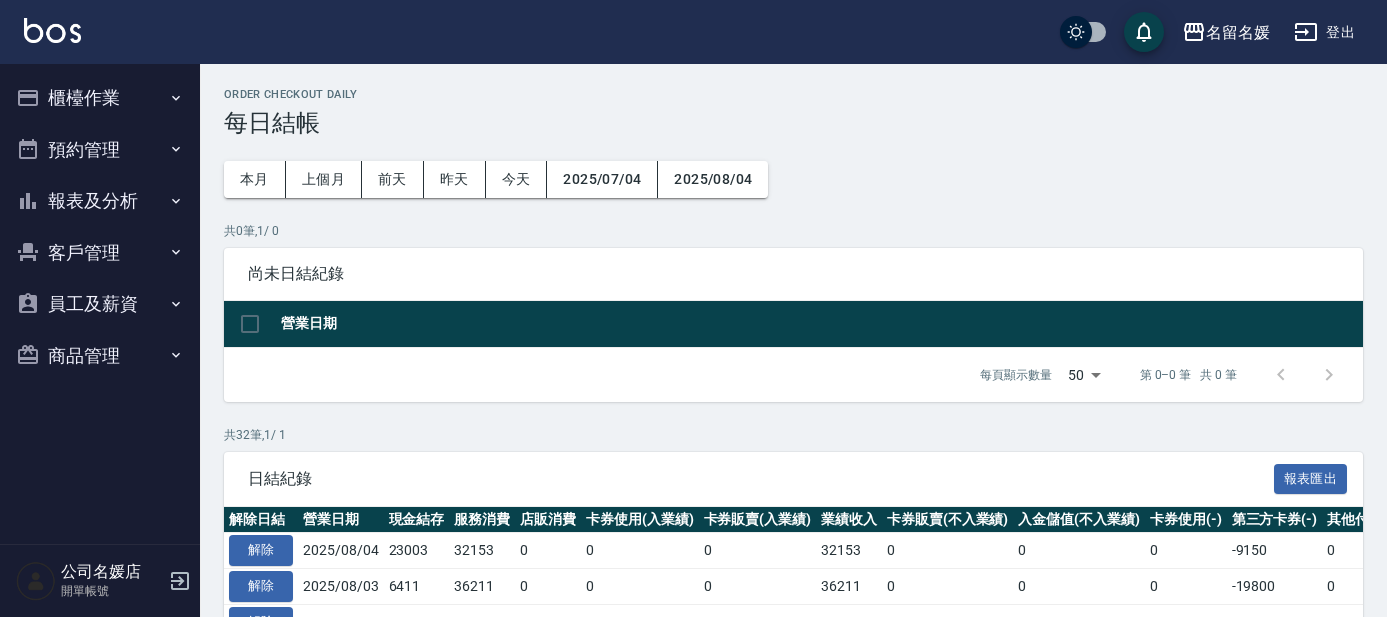 scroll, scrollTop: 0, scrollLeft: 0, axis: both 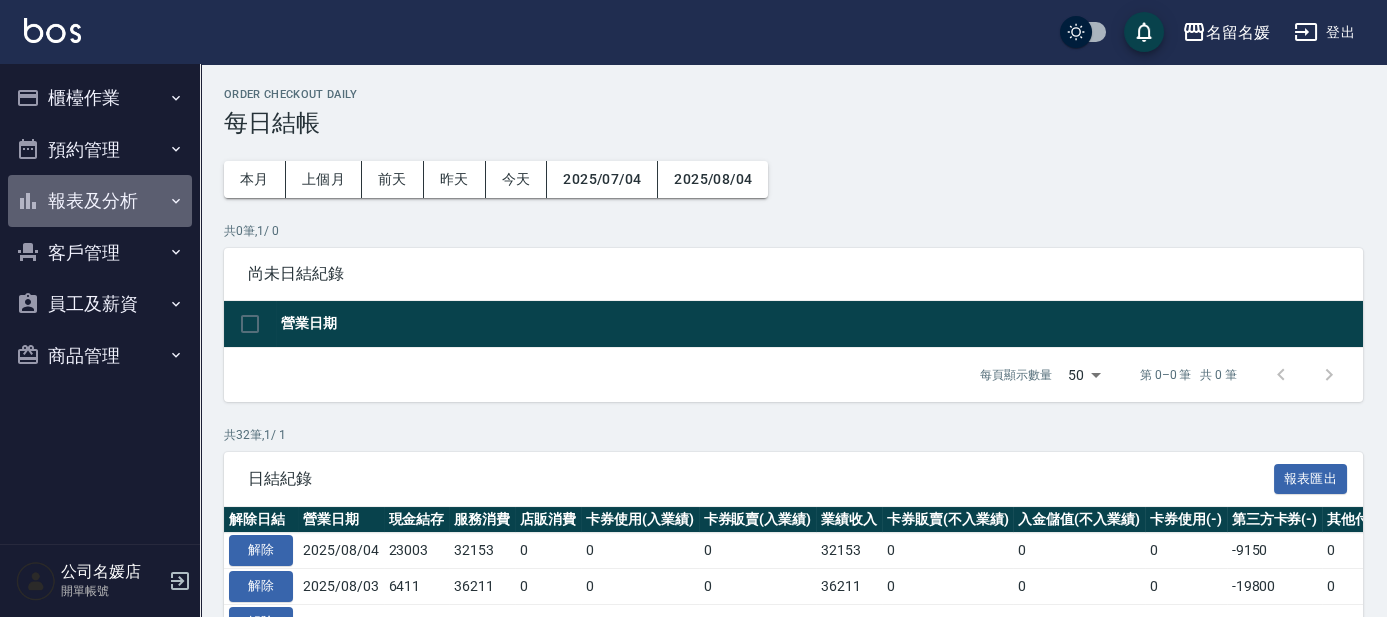 click on "報表及分析" at bounding box center (100, 201) 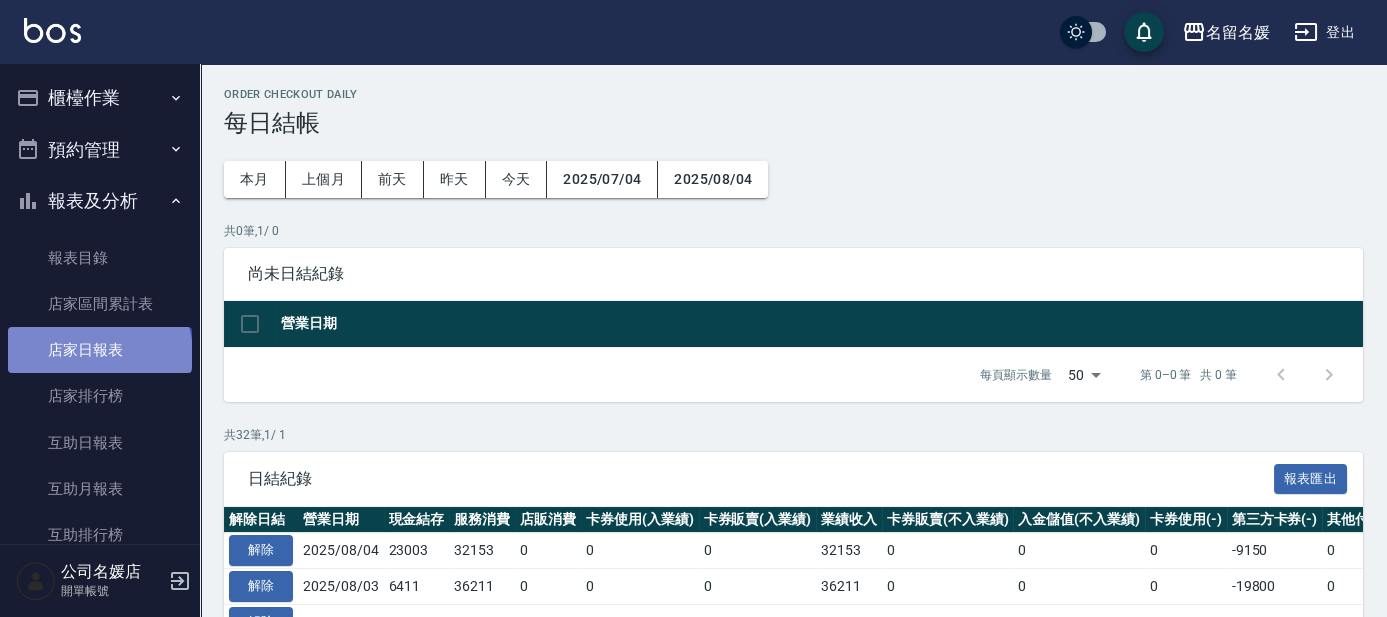 click on "店家日報表" at bounding box center [100, 350] 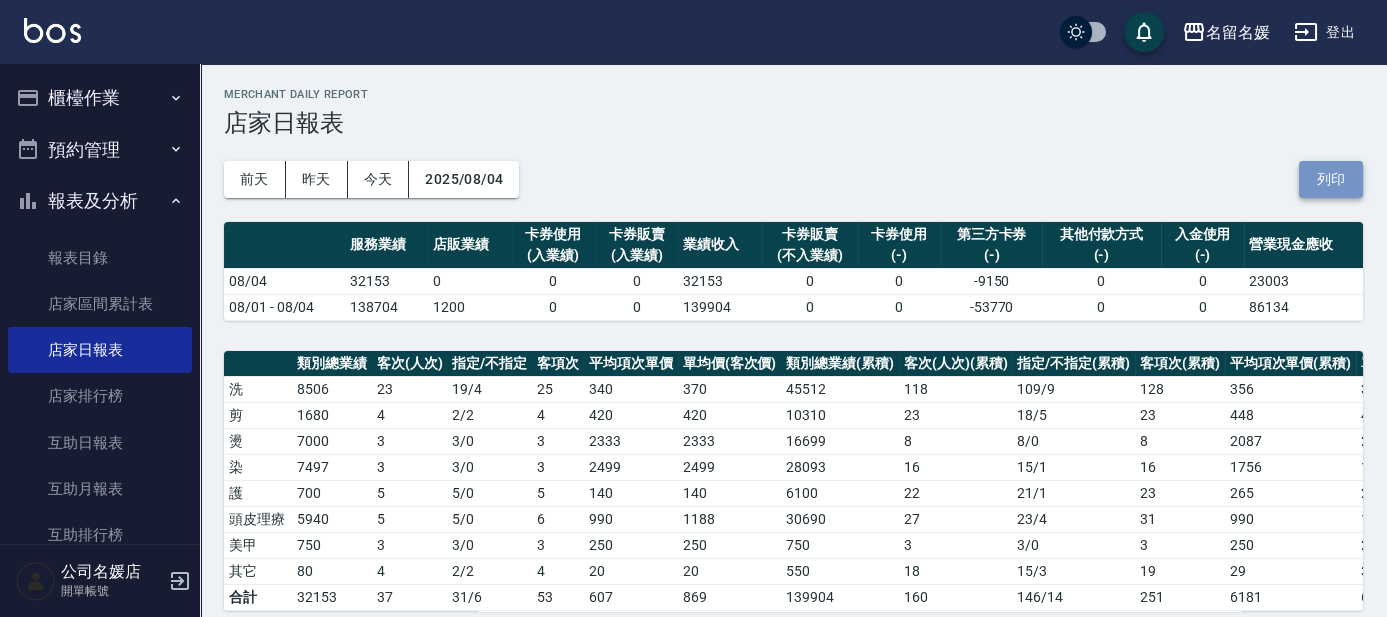 click on "列印" at bounding box center (1331, 179) 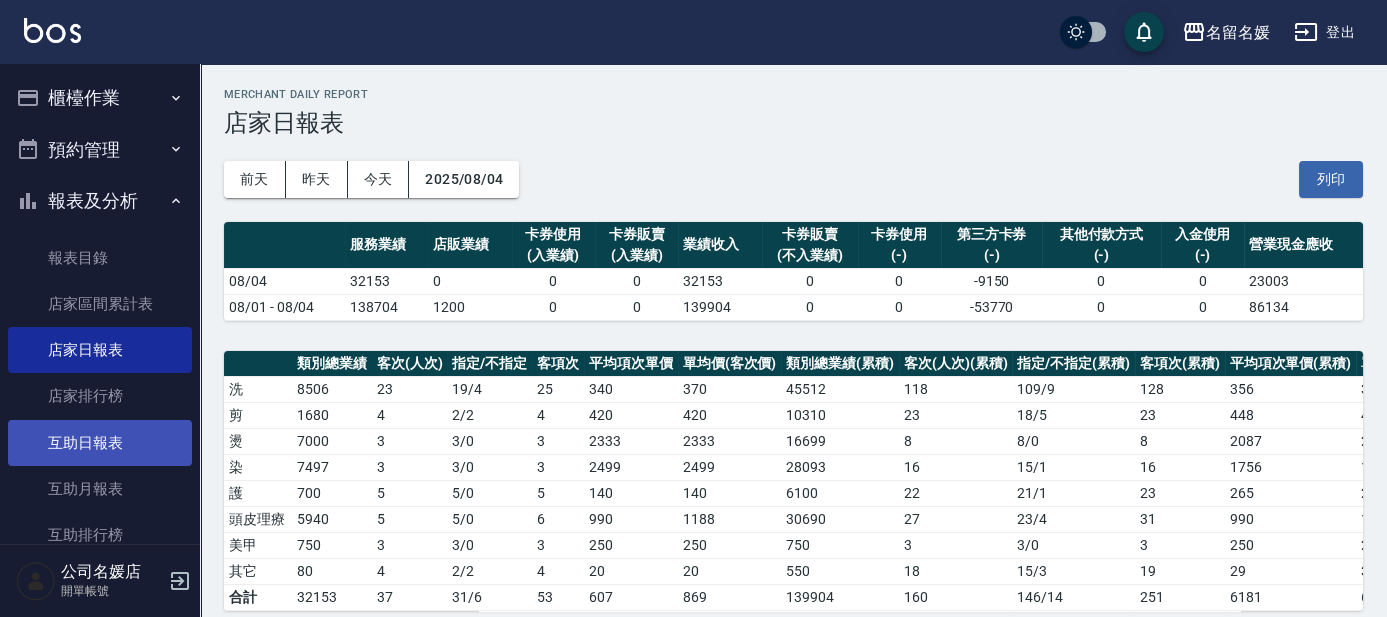 click on "互助日報表" at bounding box center [100, 443] 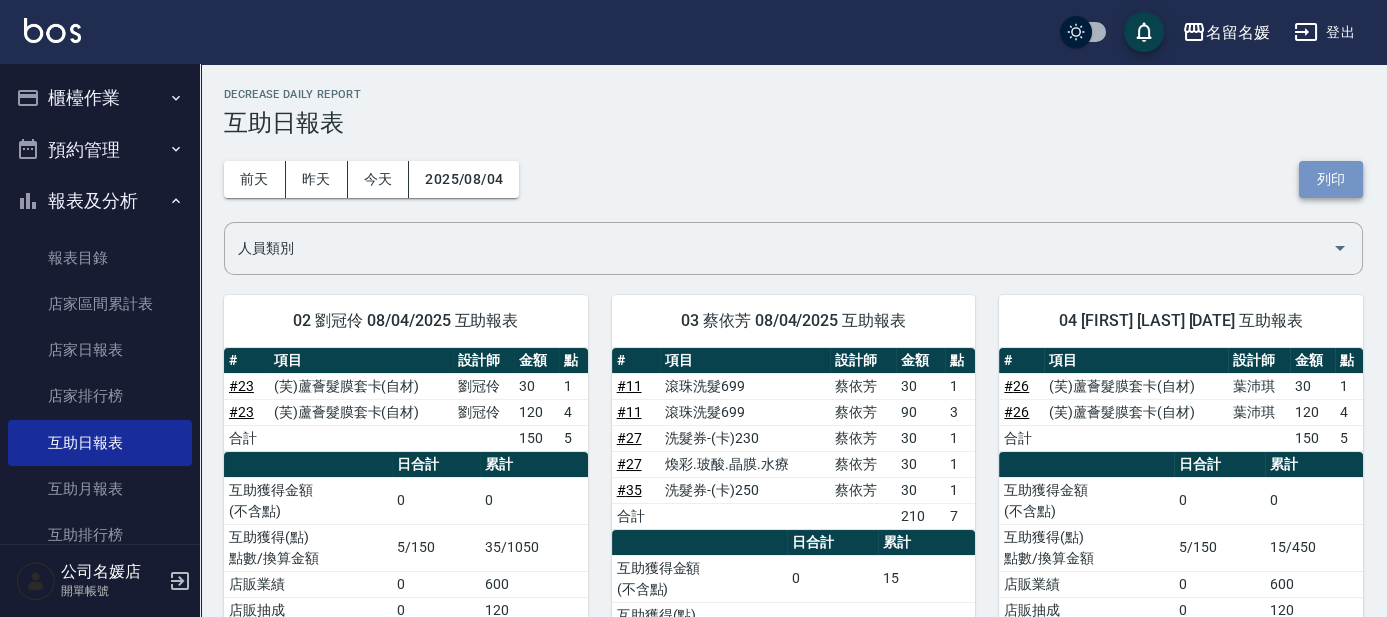 click on "列印" at bounding box center [1331, 179] 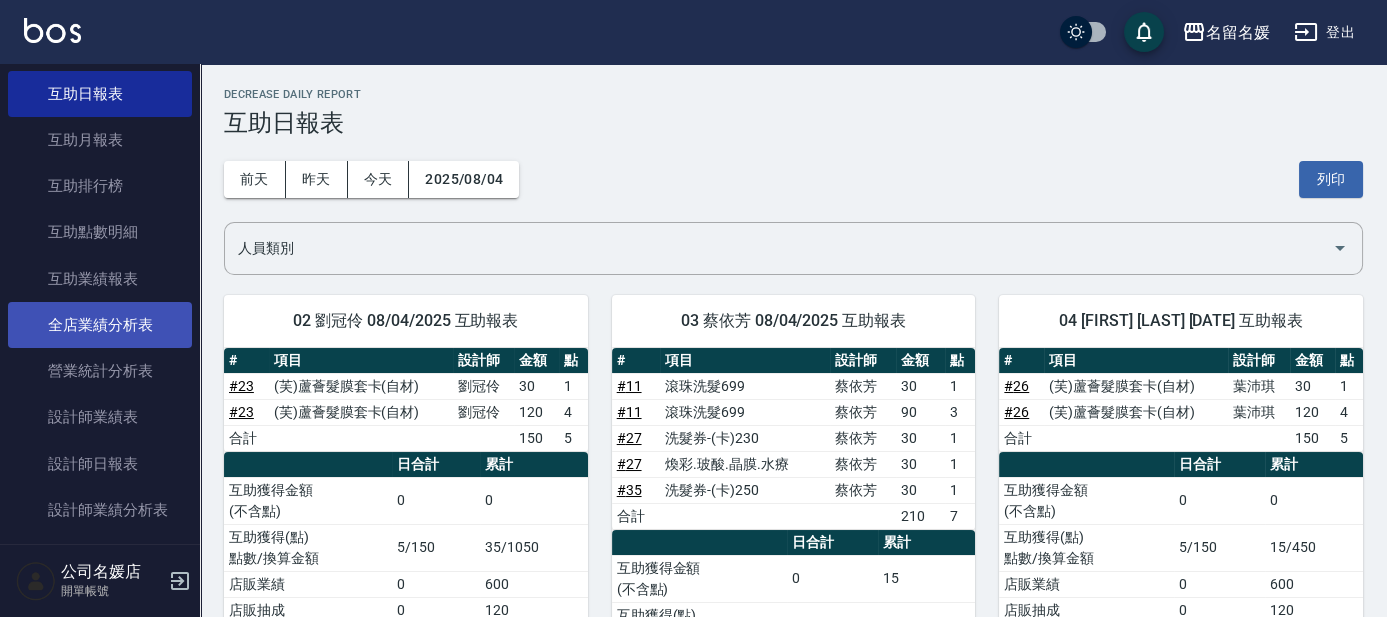 scroll, scrollTop: 363, scrollLeft: 0, axis: vertical 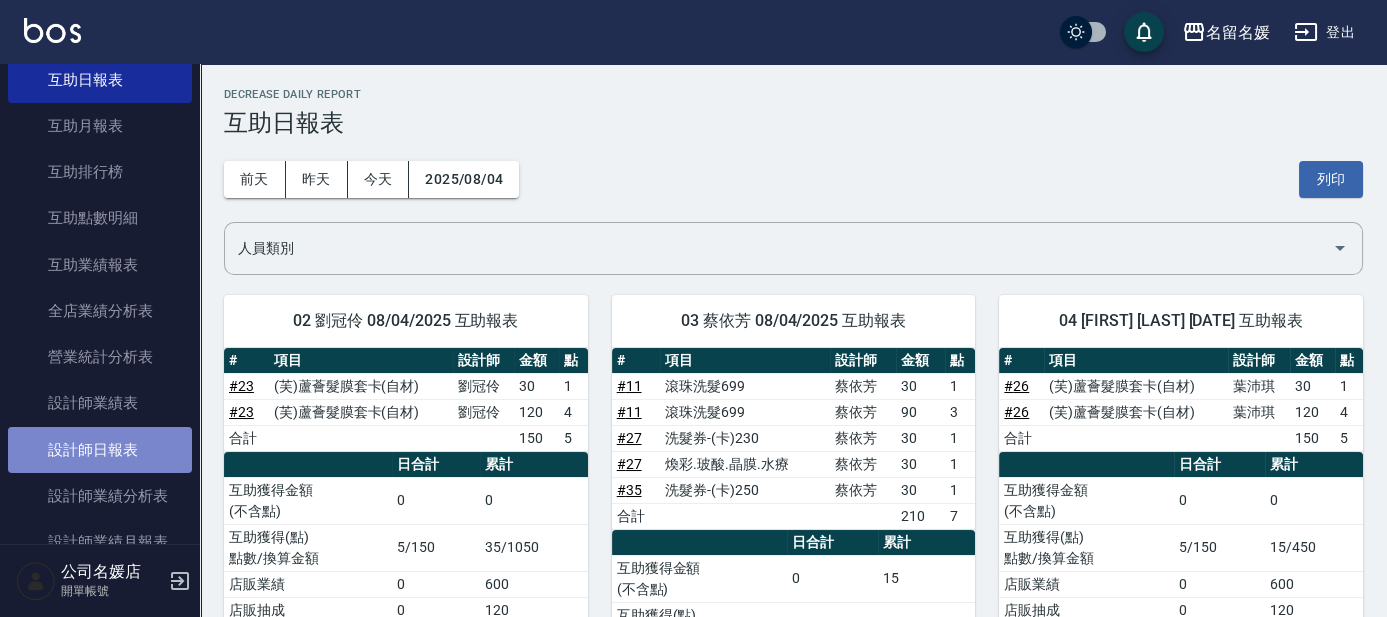 click on "設計師日報表" at bounding box center (100, 450) 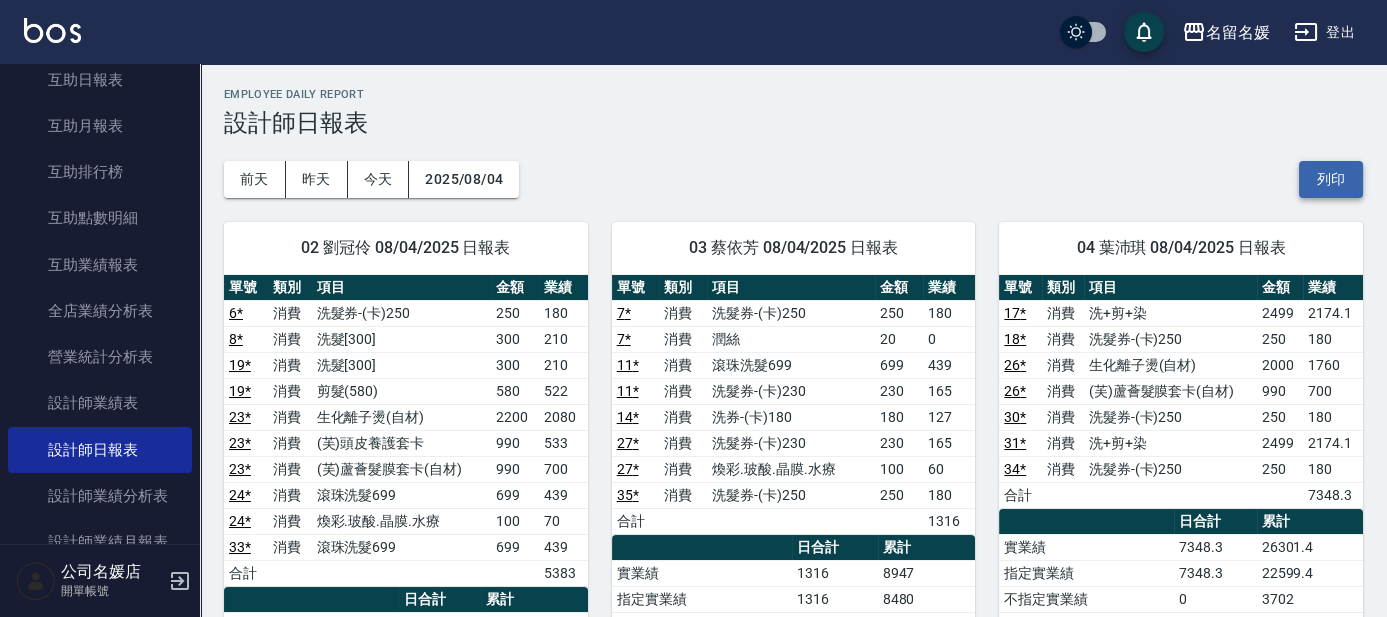 click on "列印" at bounding box center (1331, 179) 